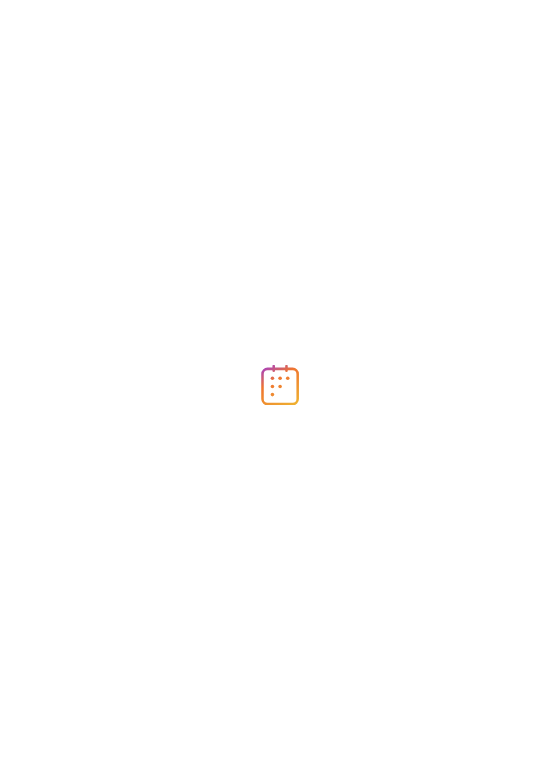 scroll, scrollTop: 0, scrollLeft: 0, axis: both 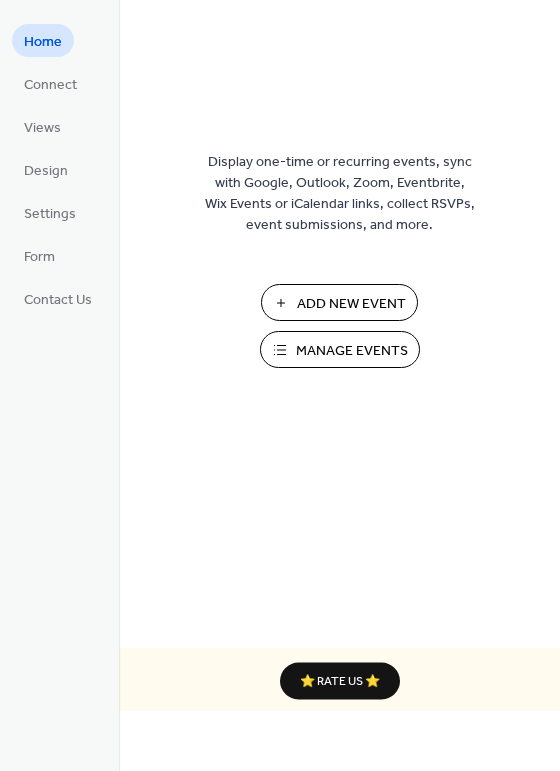 click on "Manage Events" at bounding box center (352, 351) 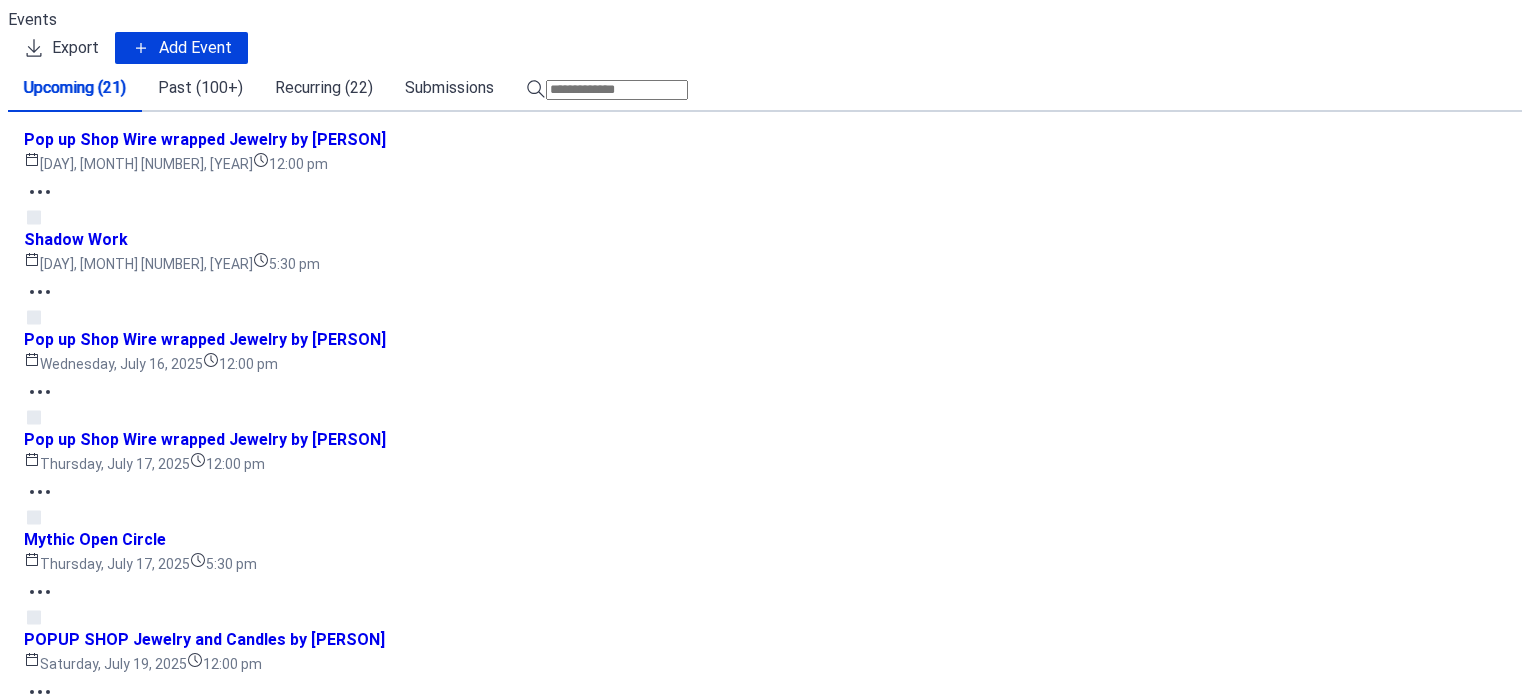 scroll, scrollTop: 0, scrollLeft: 0, axis: both 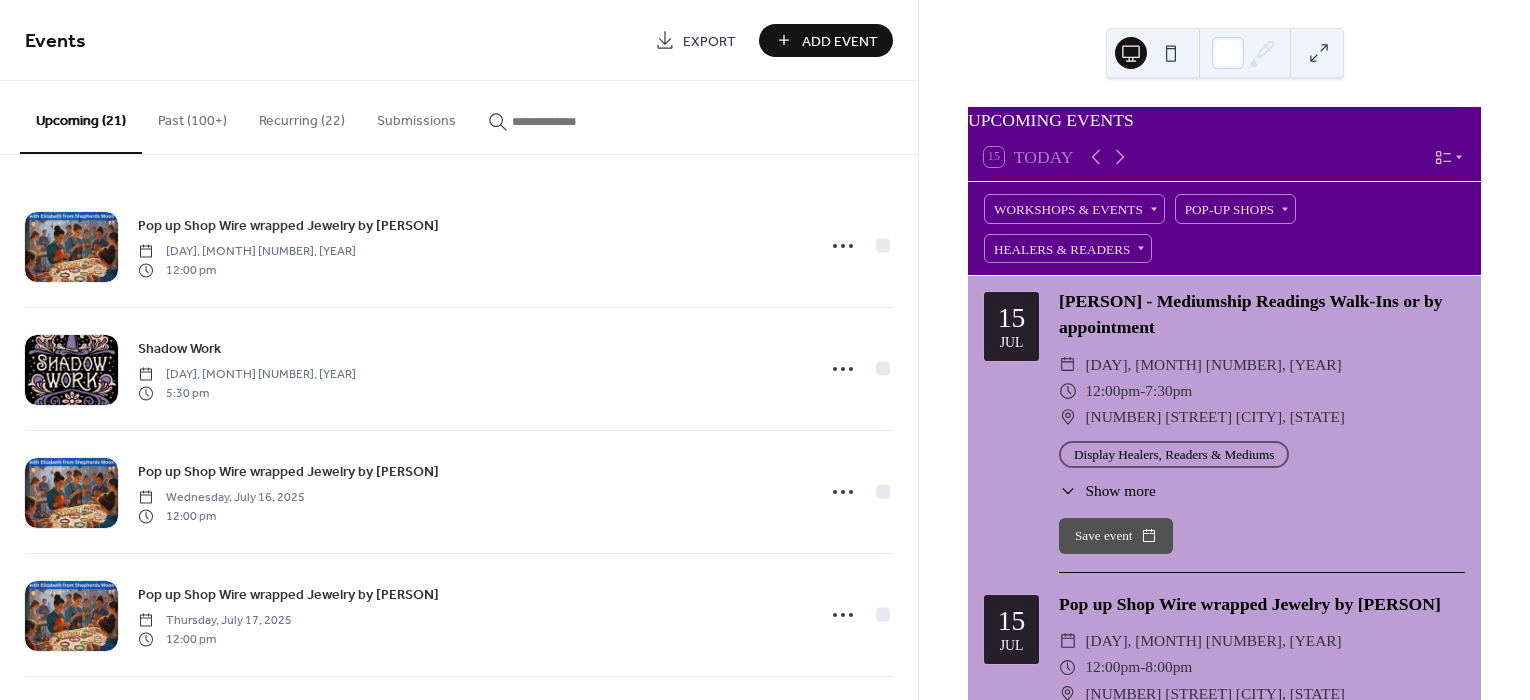 click at bounding box center (572, 121) 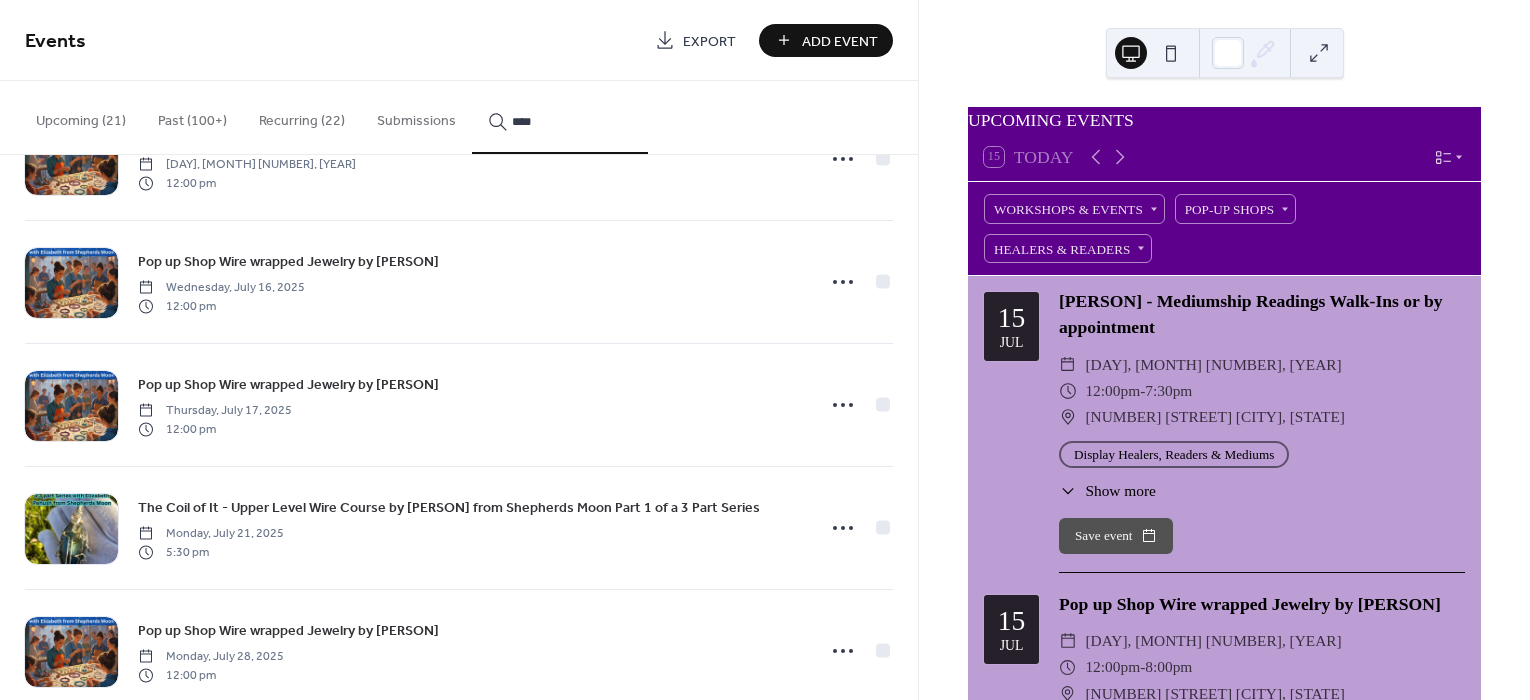 scroll, scrollTop: 666, scrollLeft: 0, axis: vertical 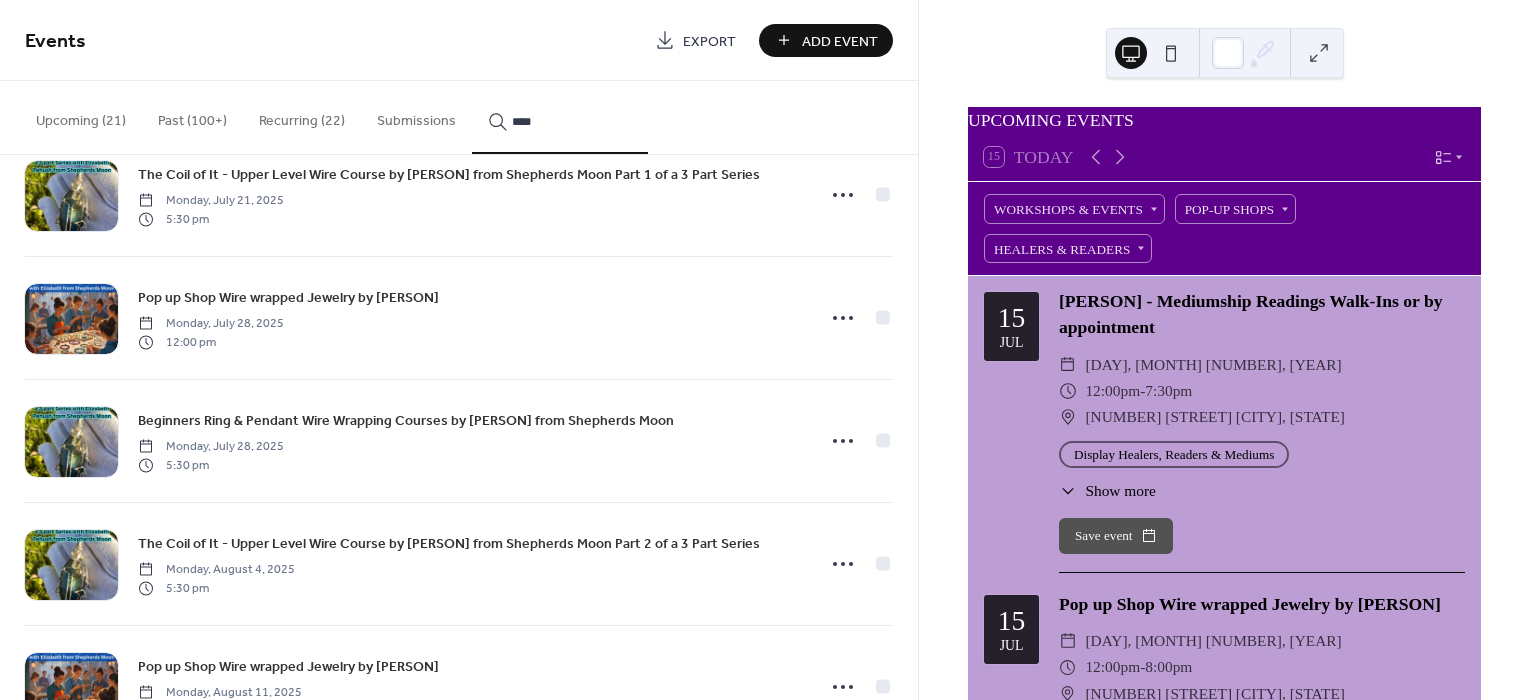 type on "****" 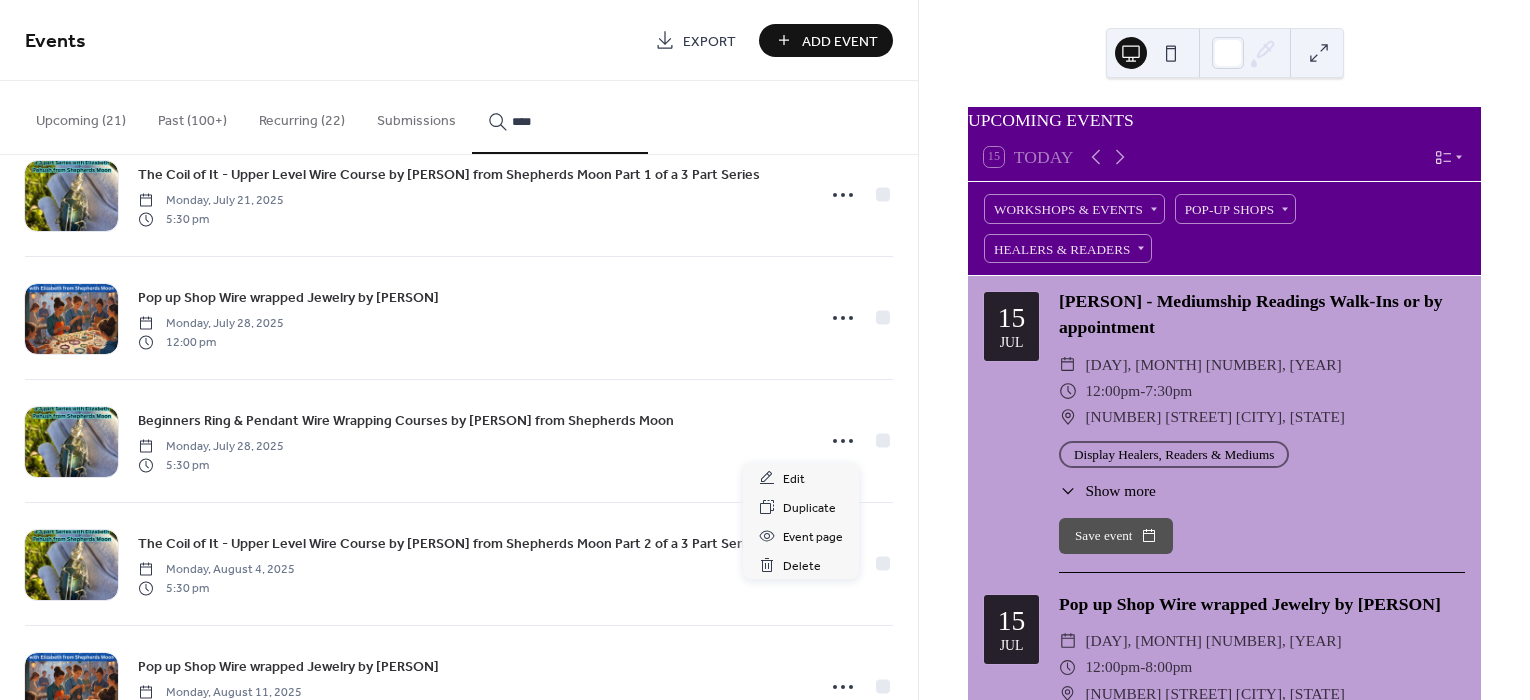 click 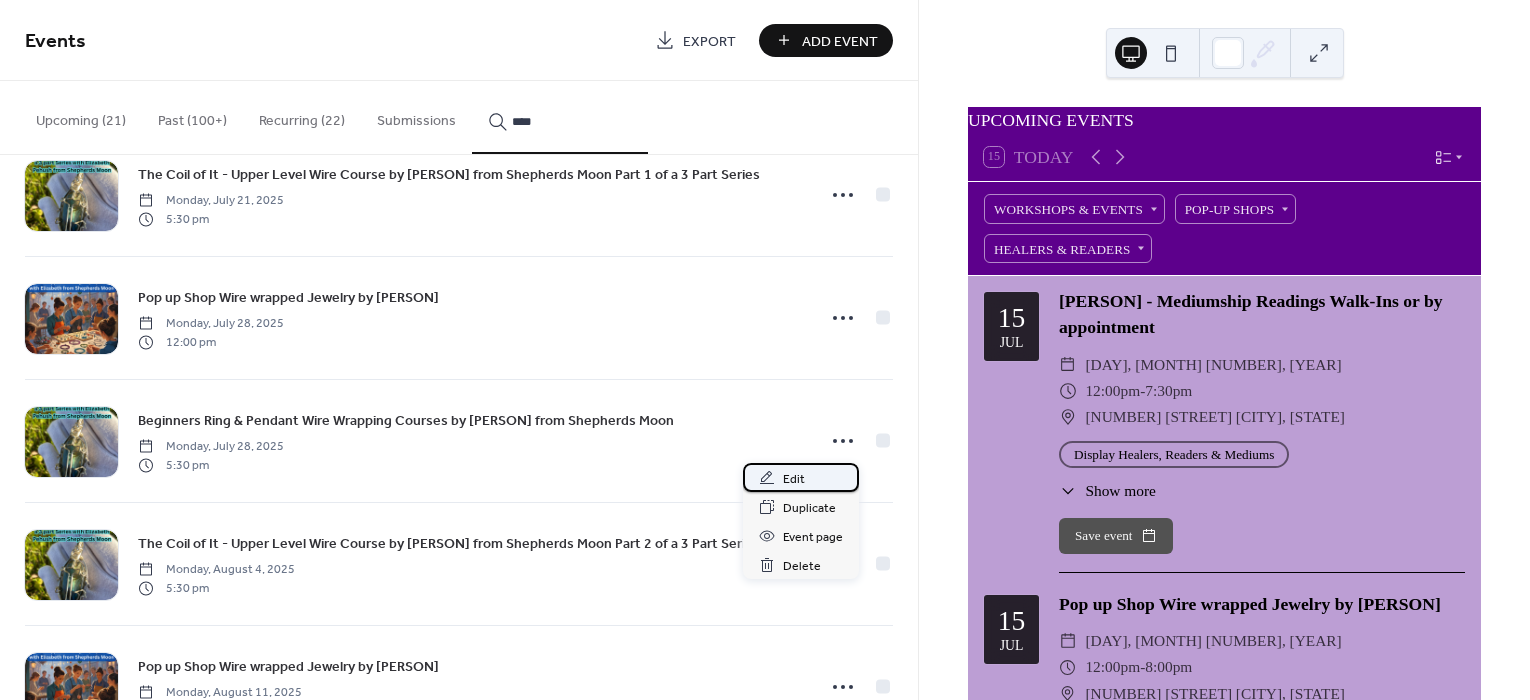 click on "Edit" at bounding box center [794, 479] 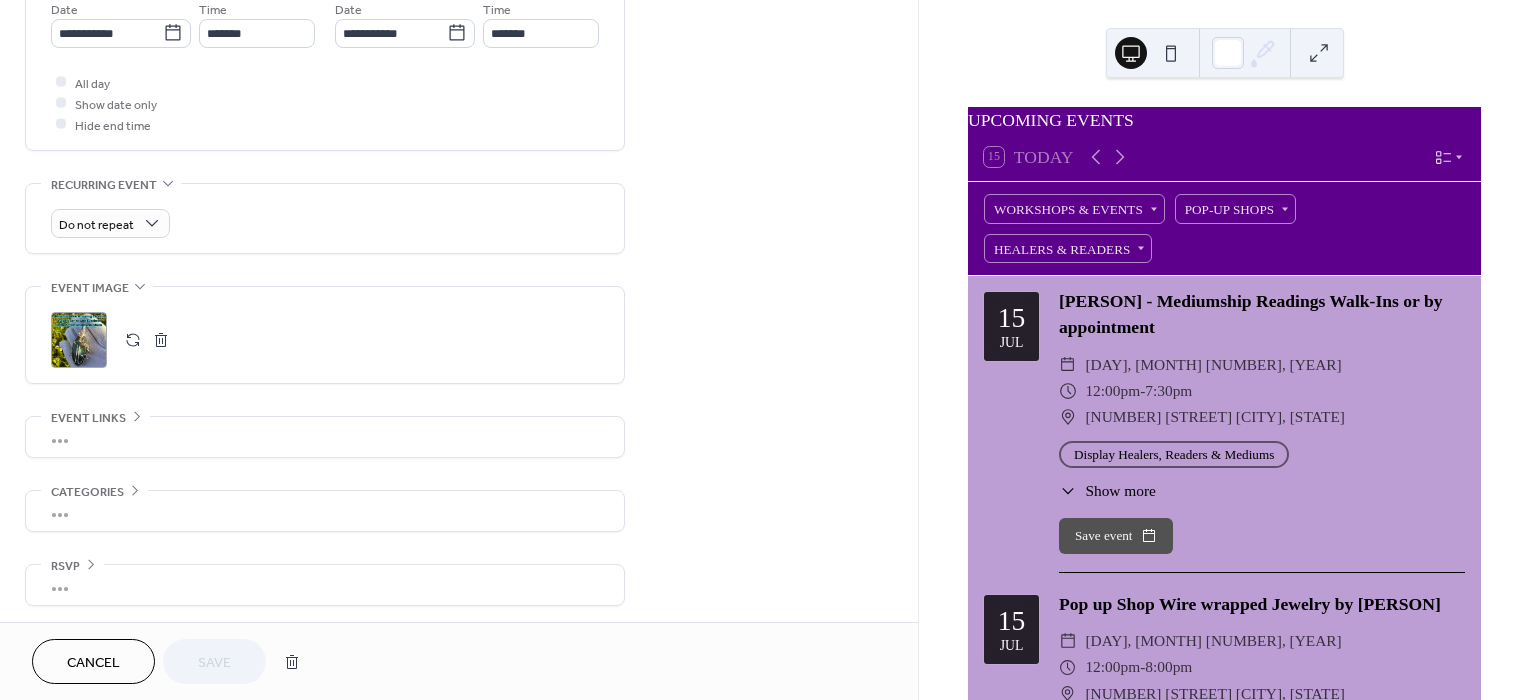 scroll, scrollTop: 704, scrollLeft: 0, axis: vertical 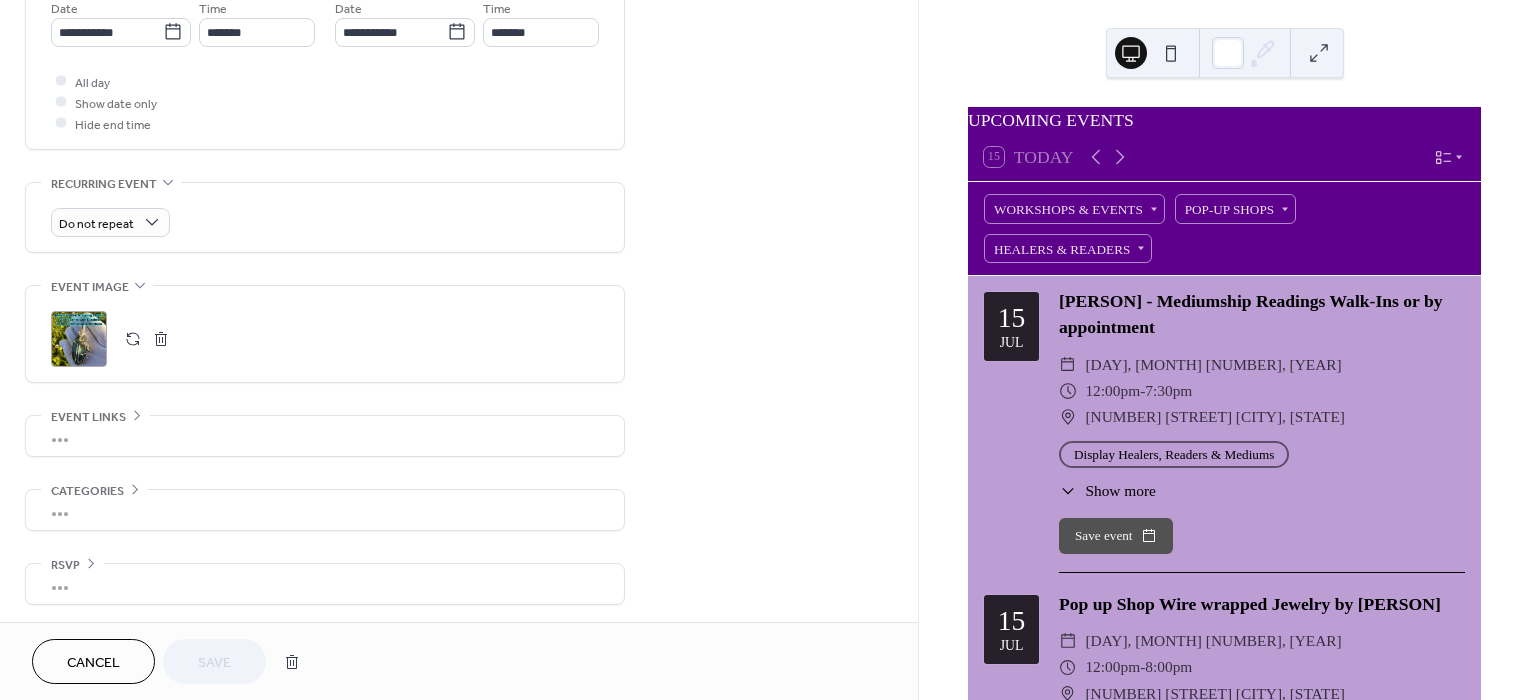 click on ";" at bounding box center (79, 339) 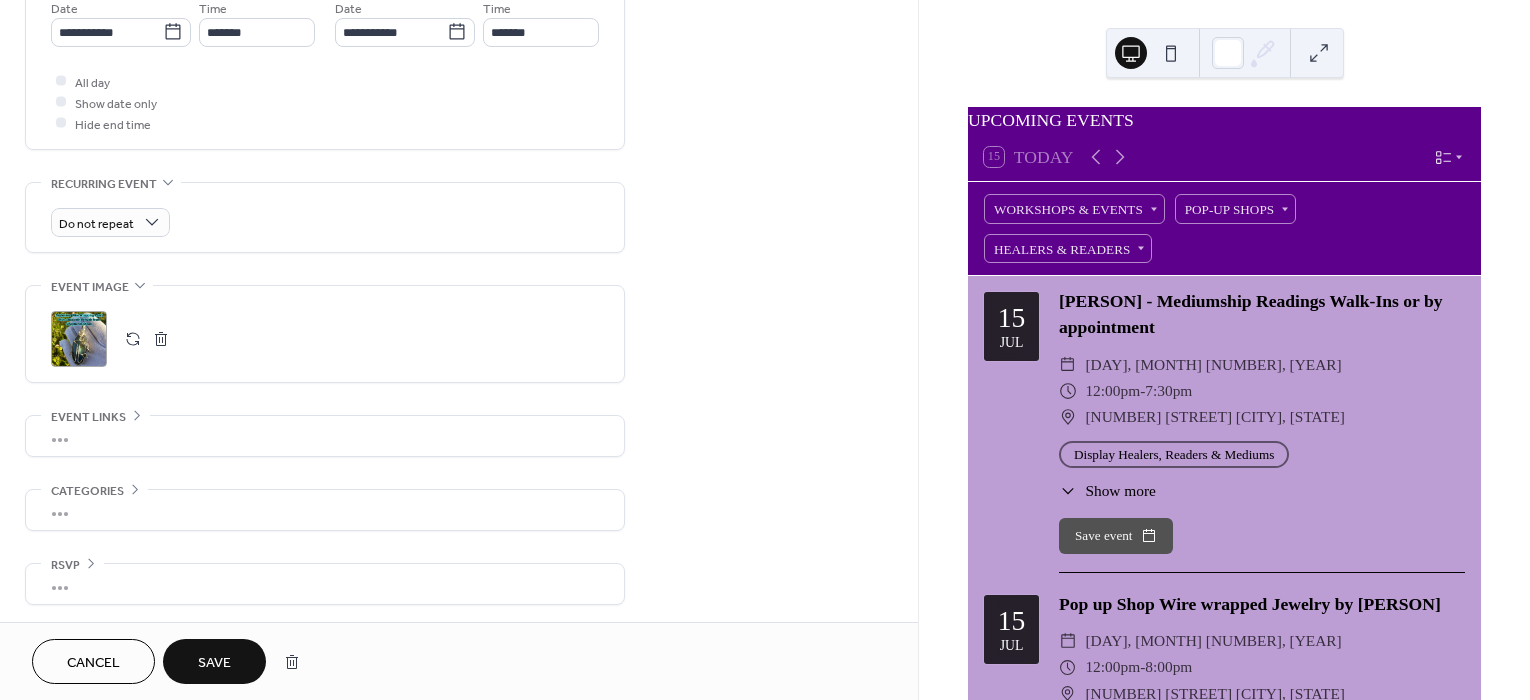 click on "Save" at bounding box center (214, 661) 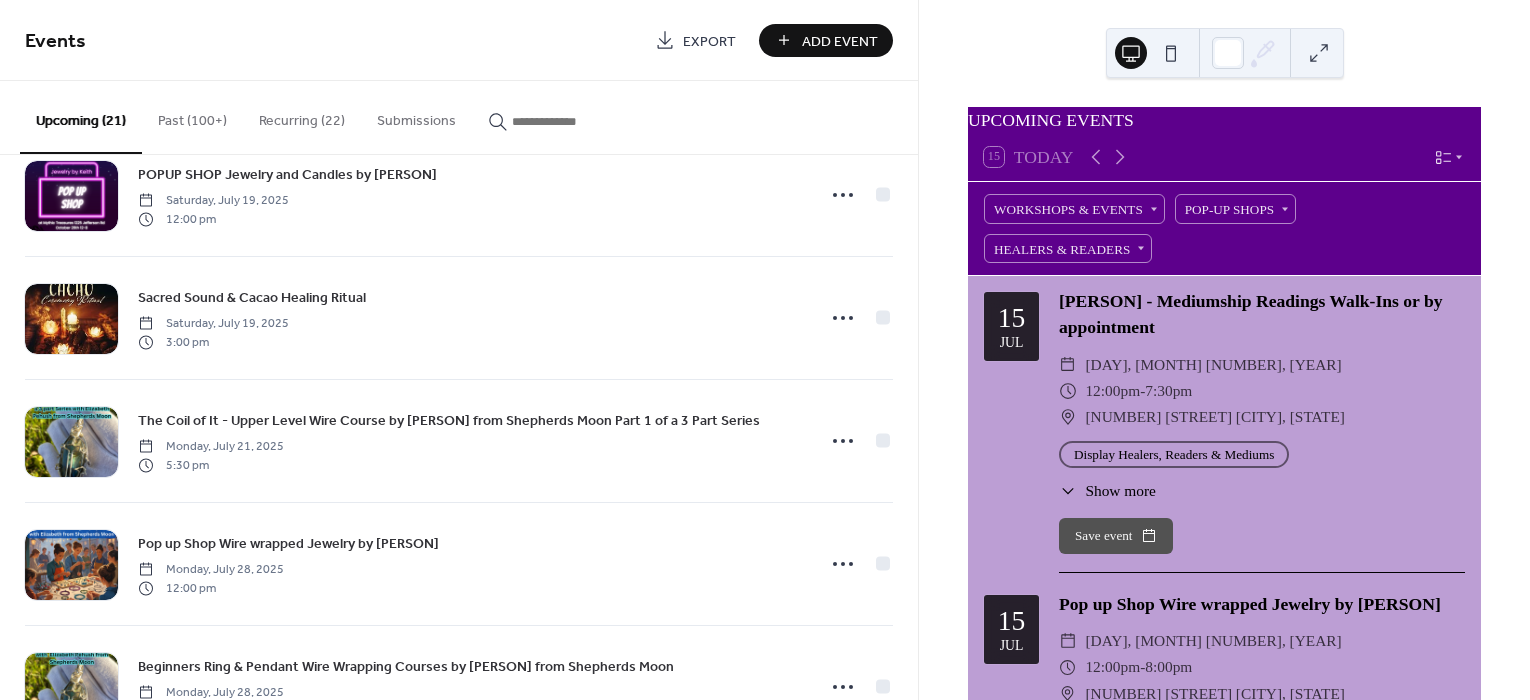 scroll, scrollTop: 1000, scrollLeft: 0, axis: vertical 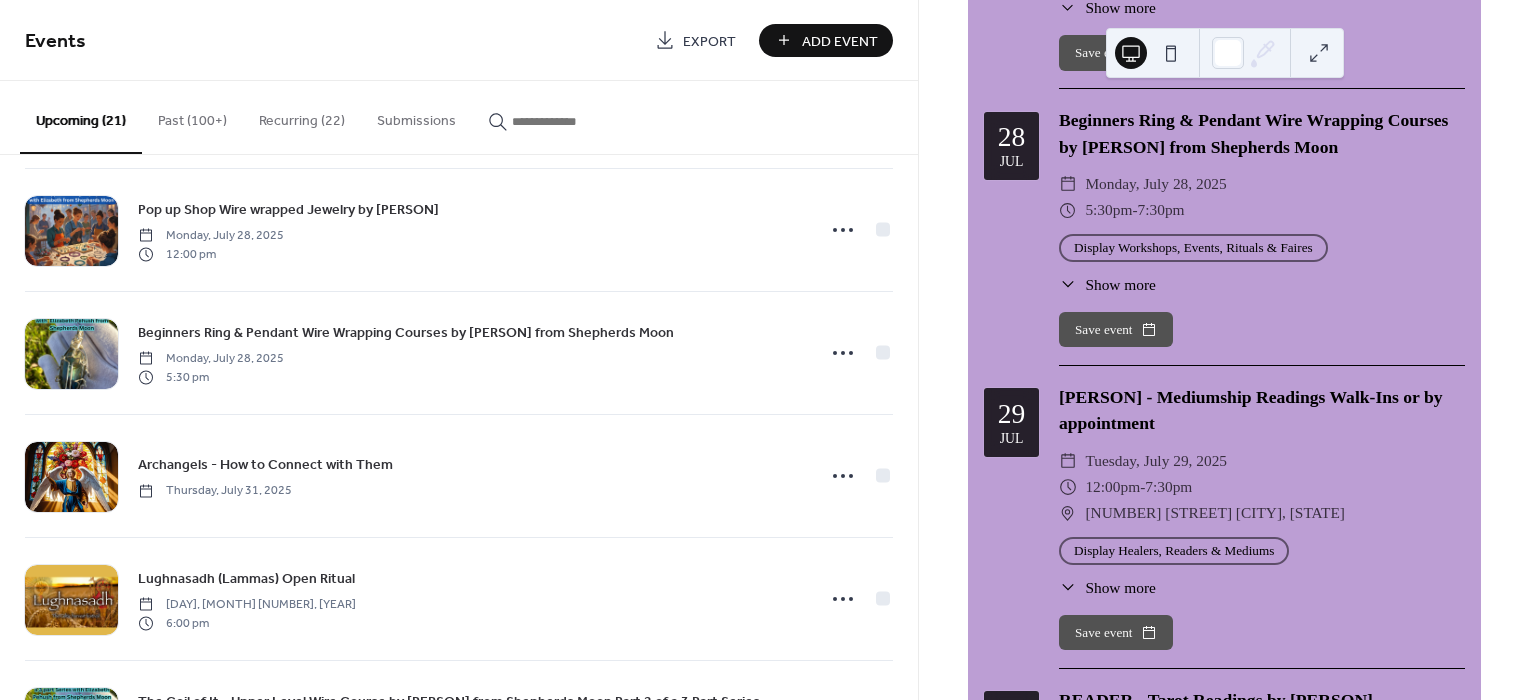 click on "Show more" at bounding box center (1120, 284) 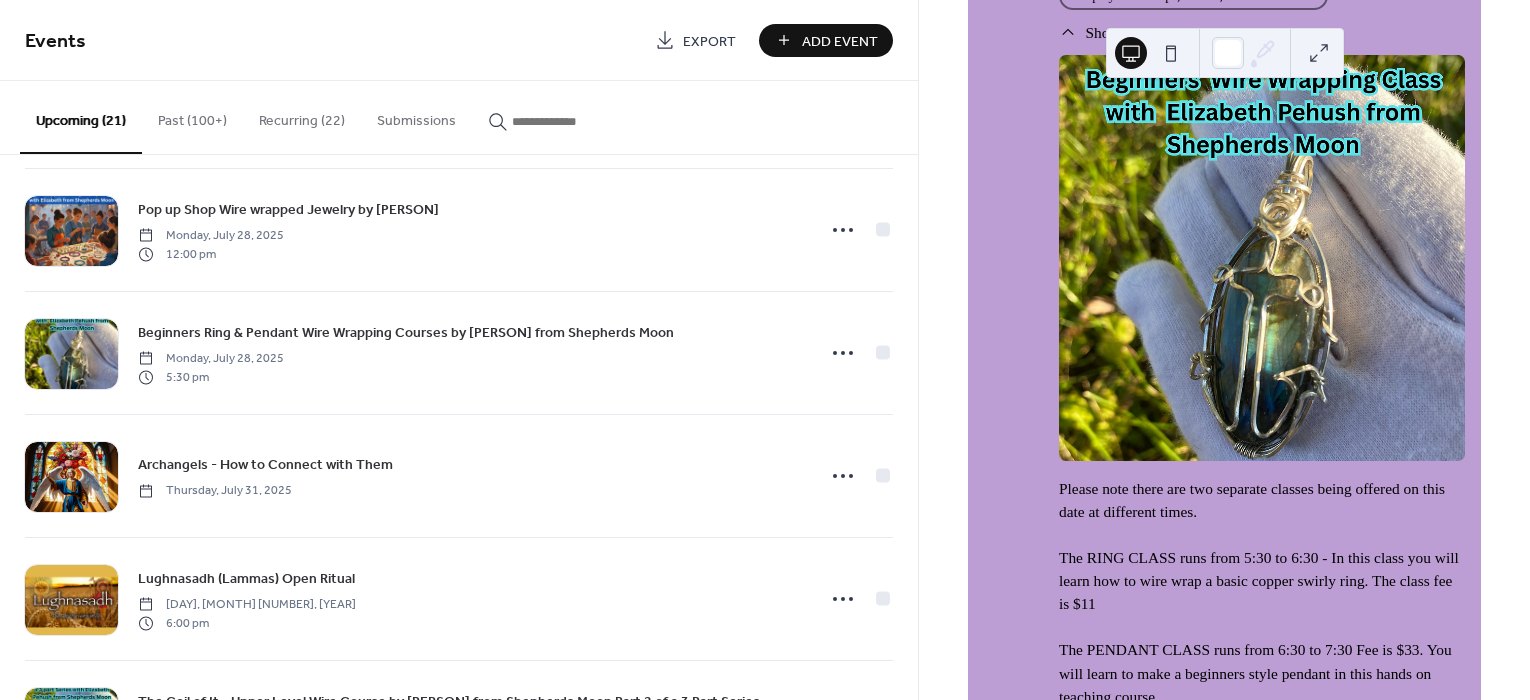 scroll, scrollTop: 11666, scrollLeft: 0, axis: vertical 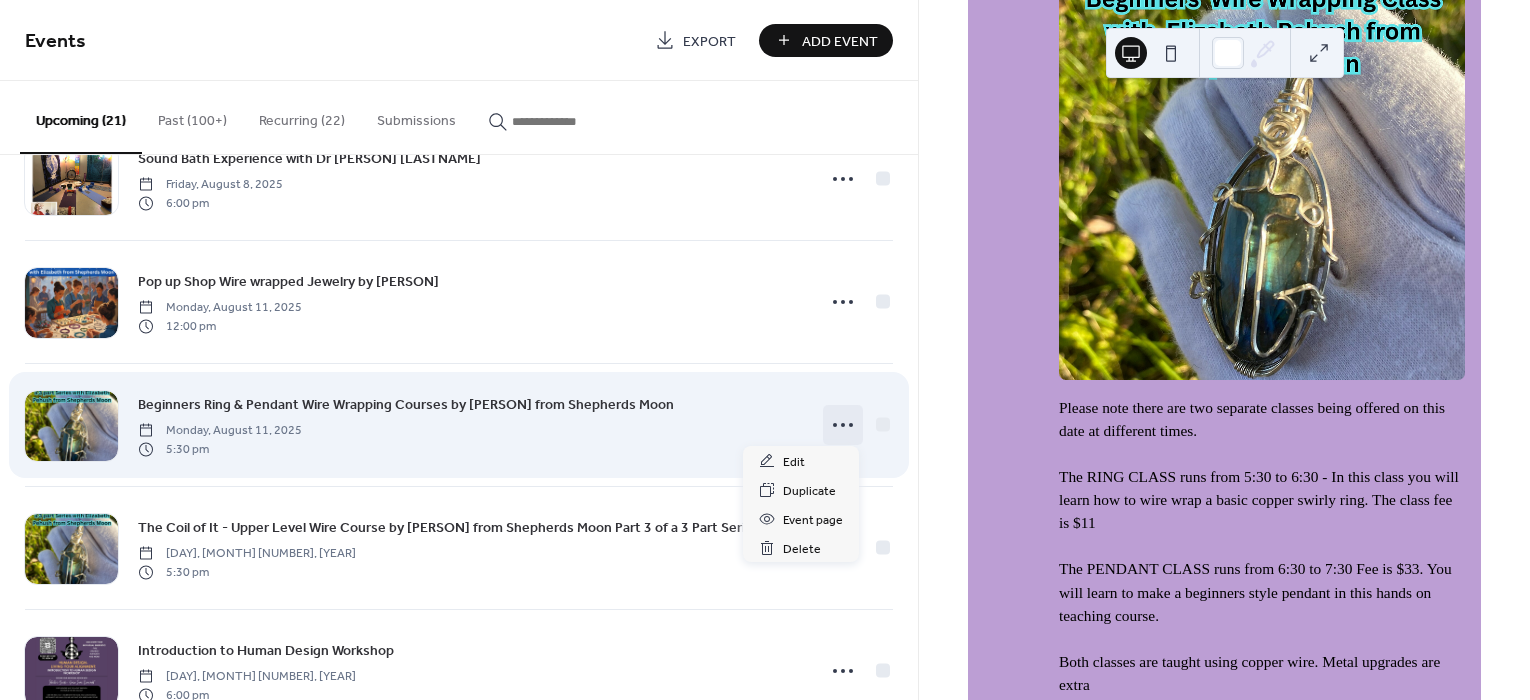 click 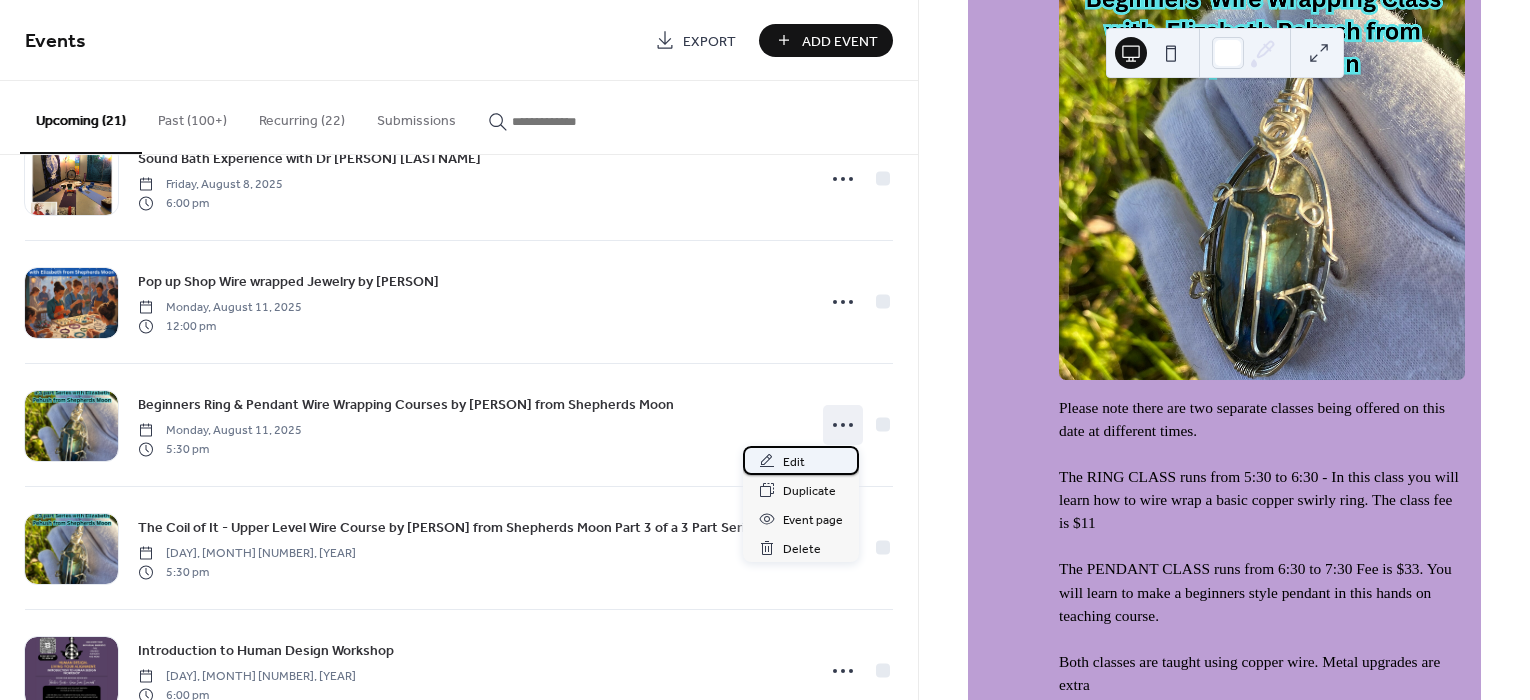 click on "Edit" at bounding box center [794, 462] 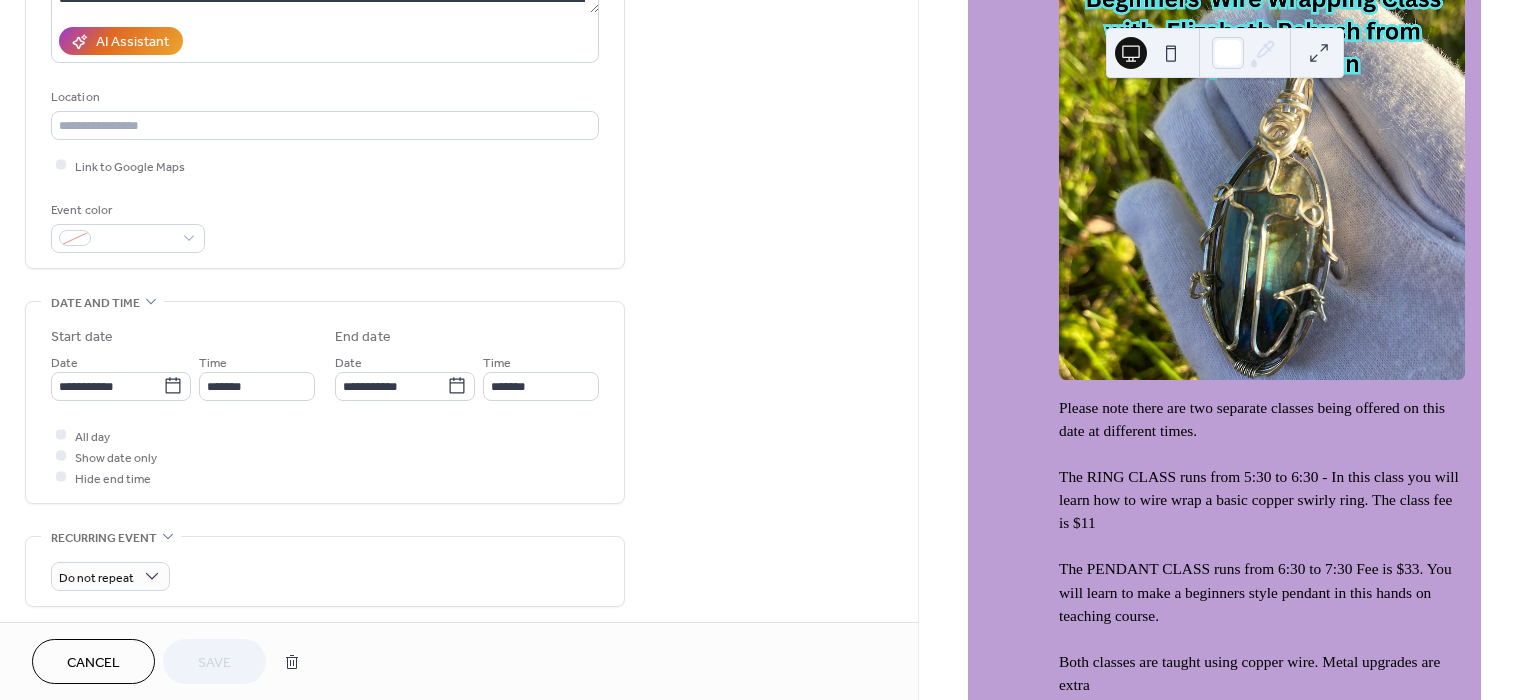 scroll, scrollTop: 666, scrollLeft: 0, axis: vertical 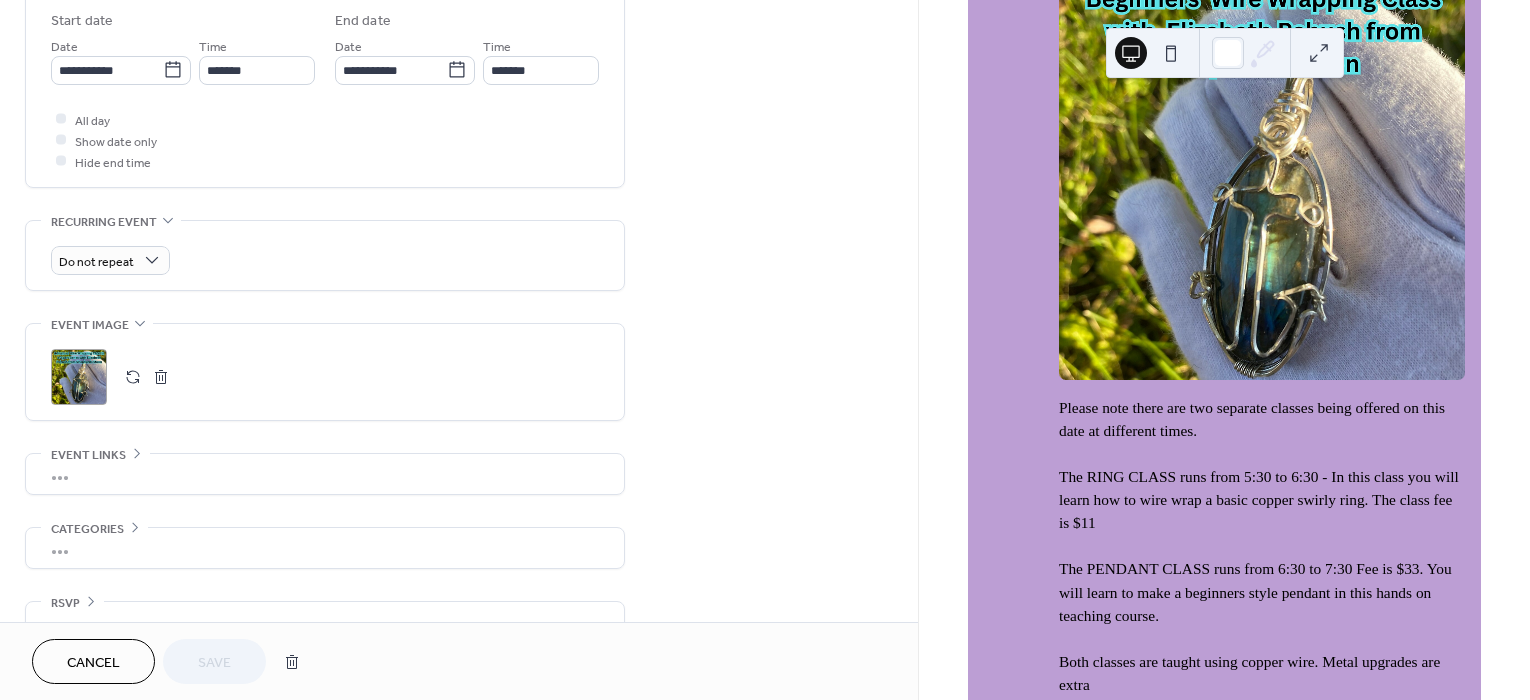 click on ";" at bounding box center (79, 377) 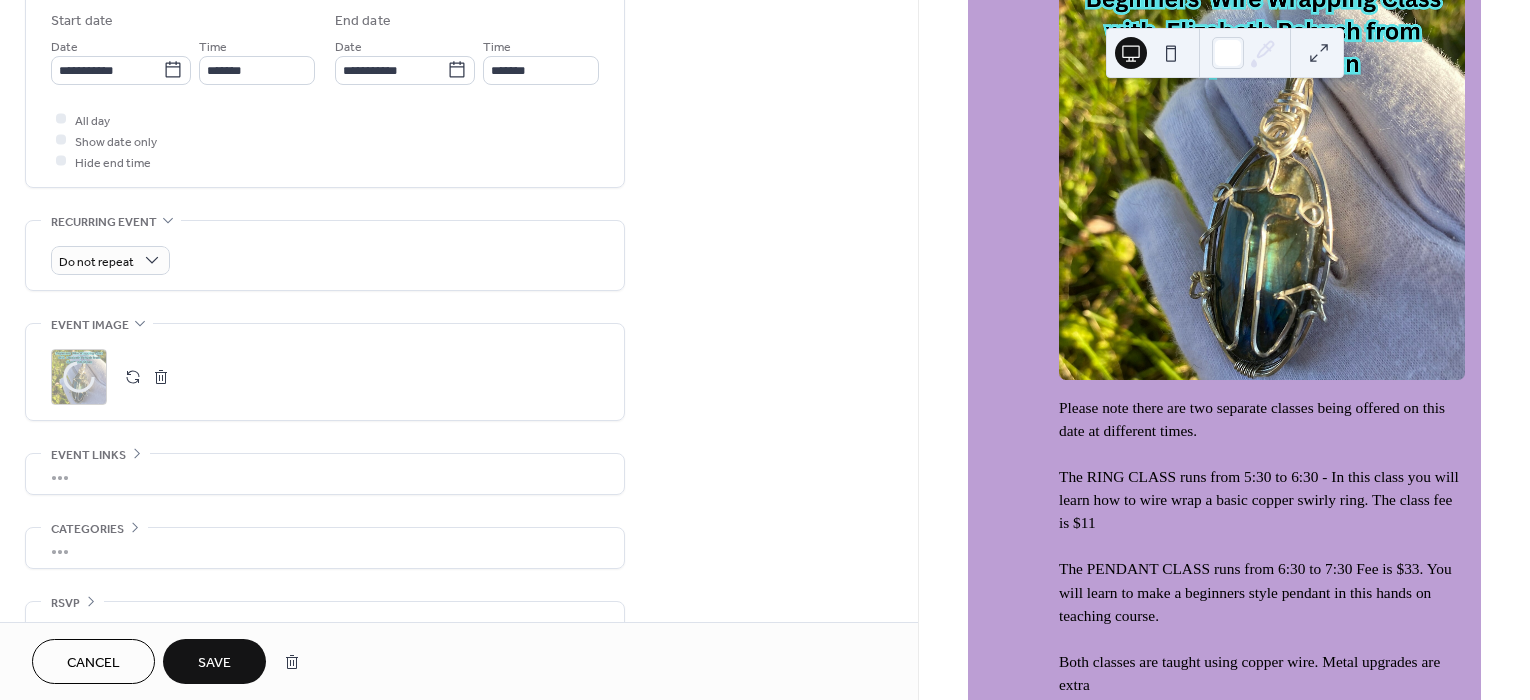 scroll, scrollTop: 704, scrollLeft: 0, axis: vertical 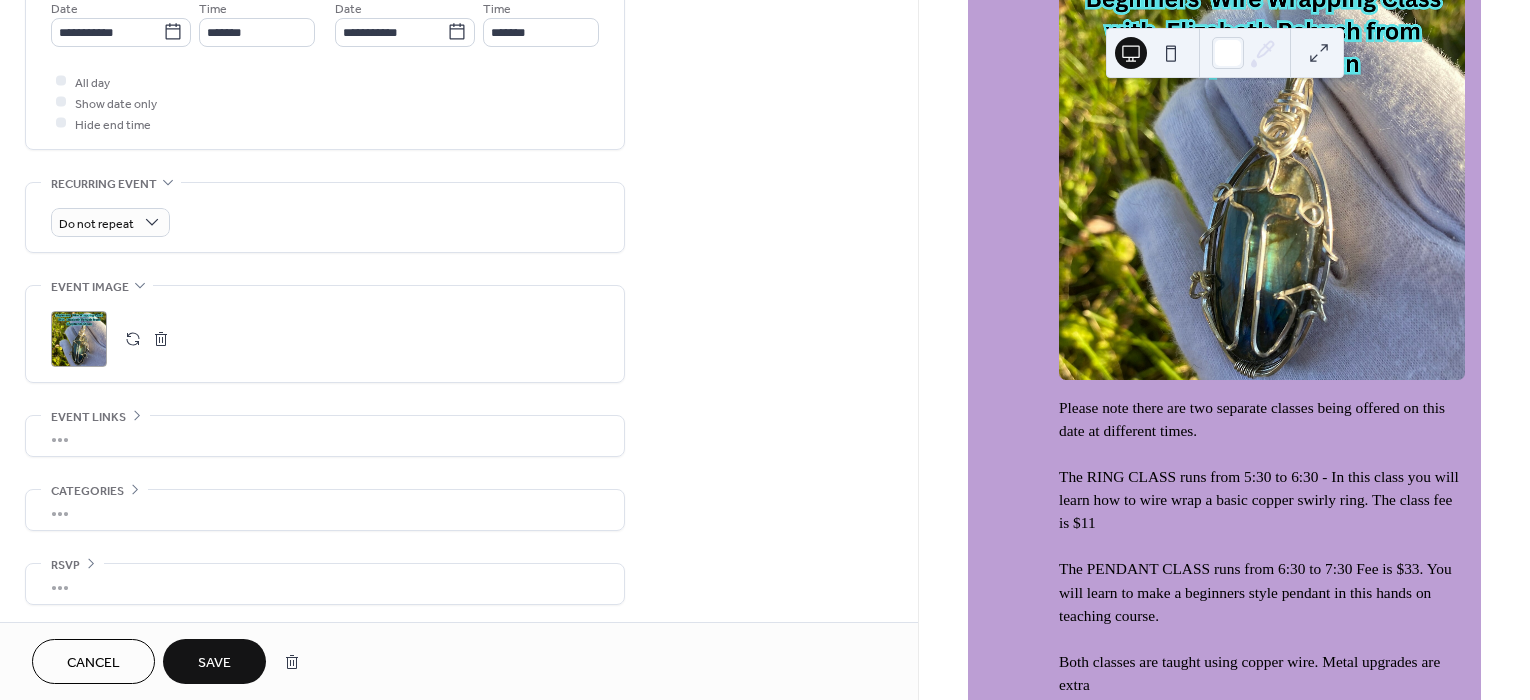 click on "Save" at bounding box center (214, 661) 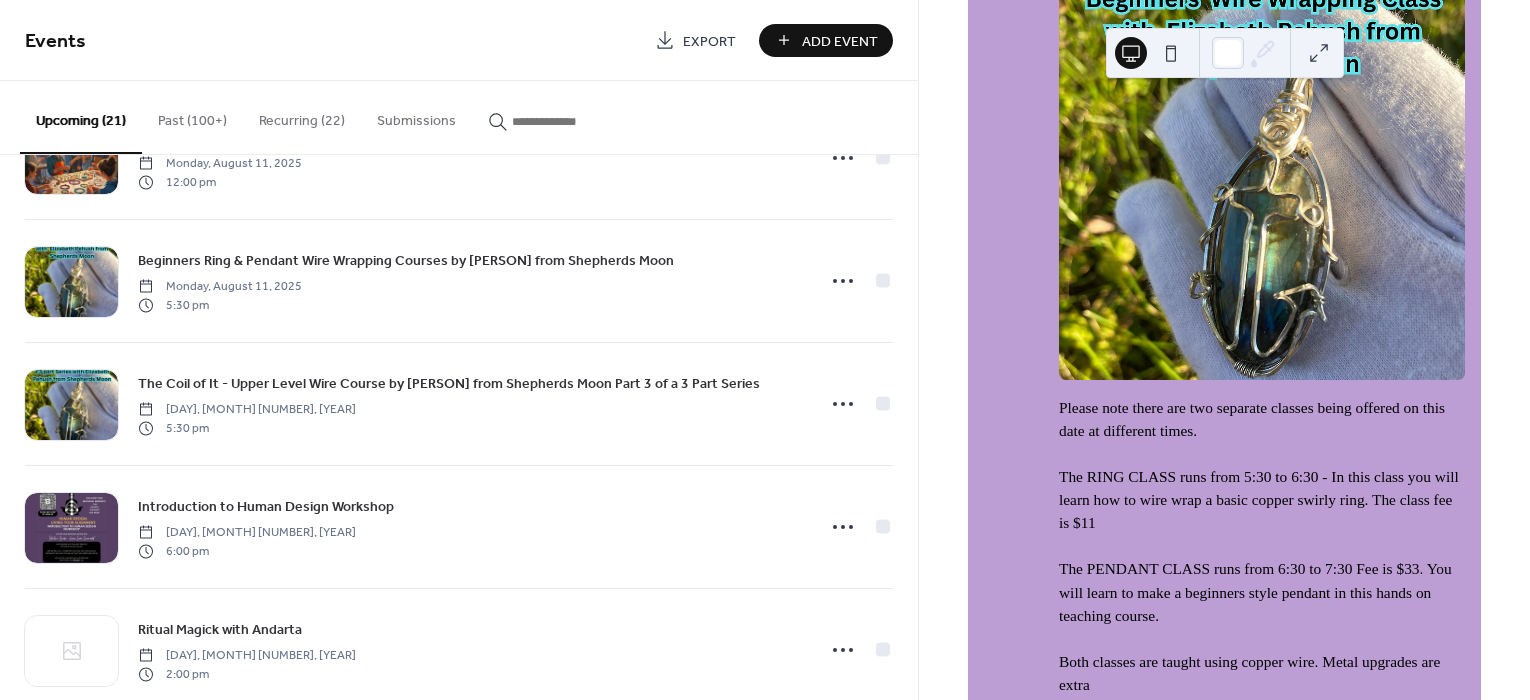 scroll, scrollTop: 1760, scrollLeft: 0, axis: vertical 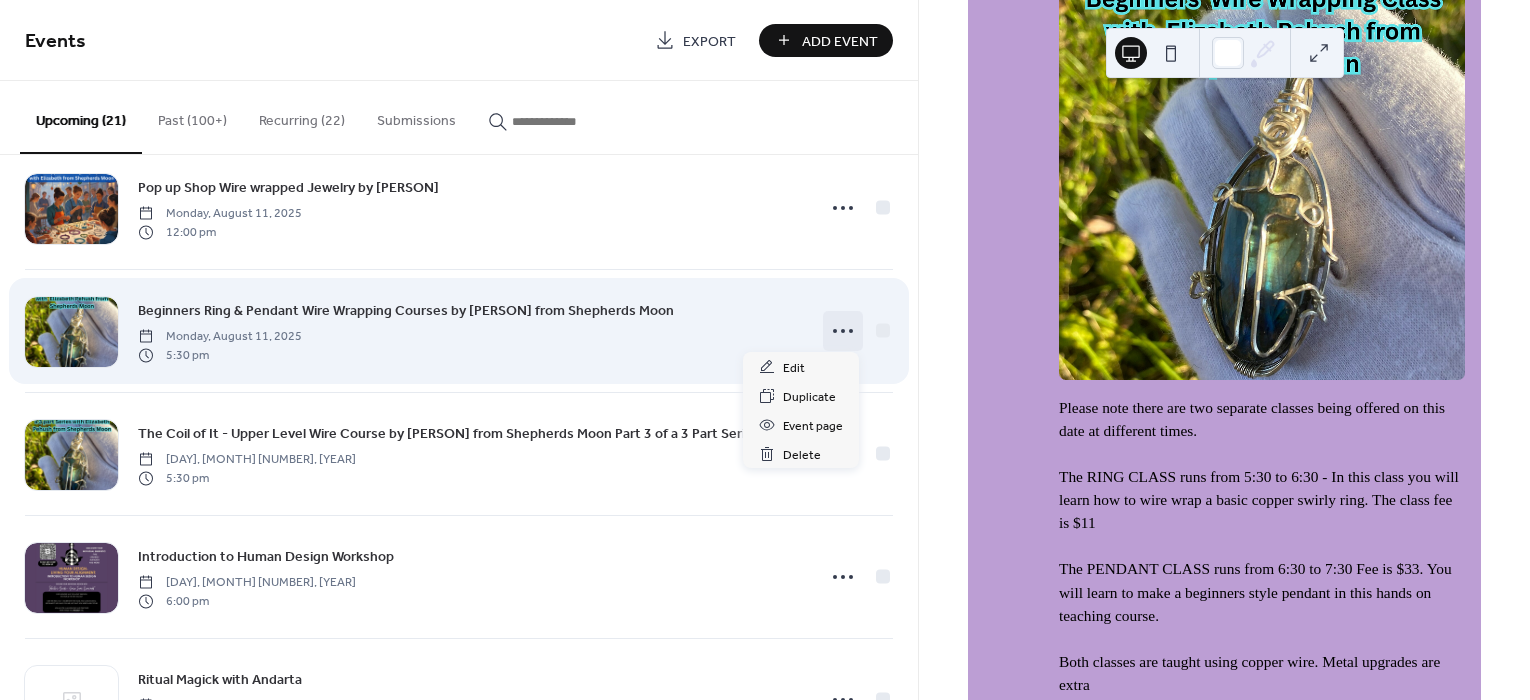 click 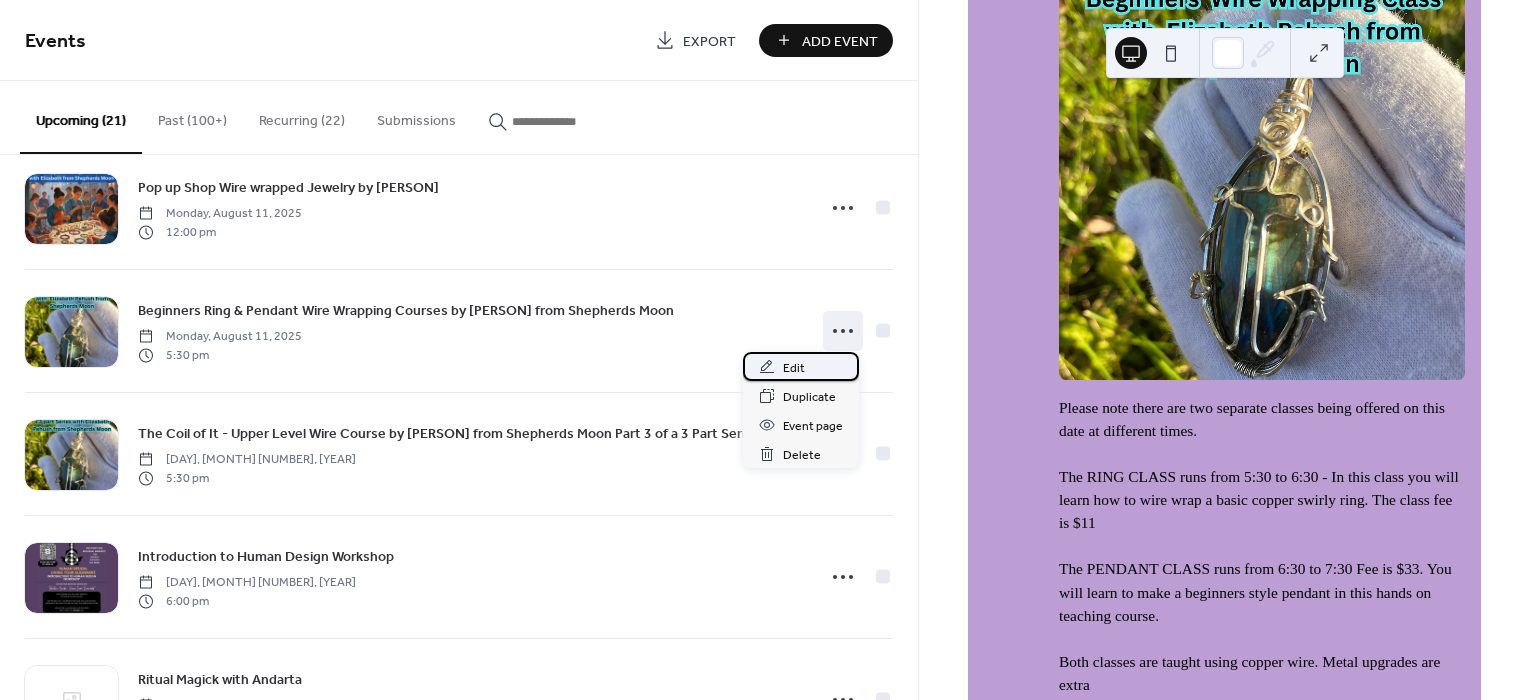 click on "Edit" at bounding box center [794, 368] 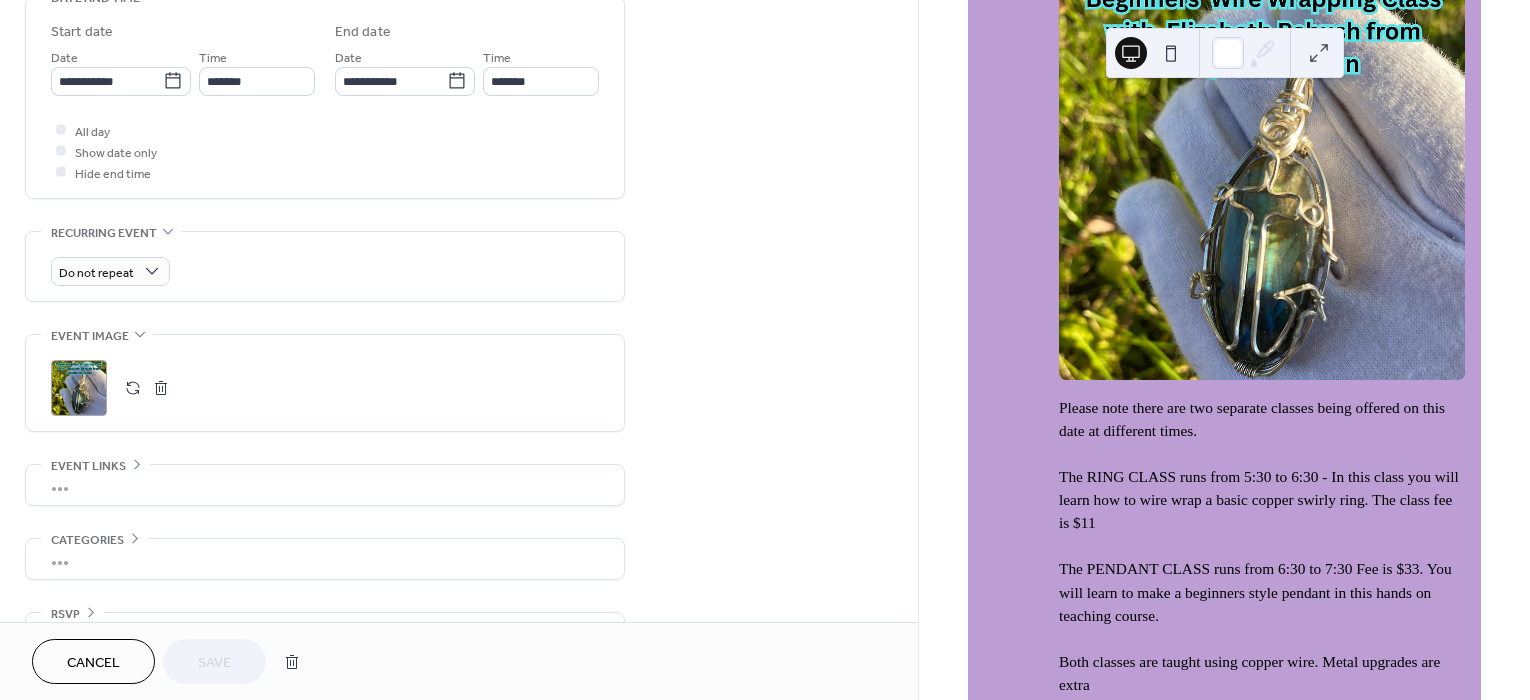 scroll, scrollTop: 666, scrollLeft: 0, axis: vertical 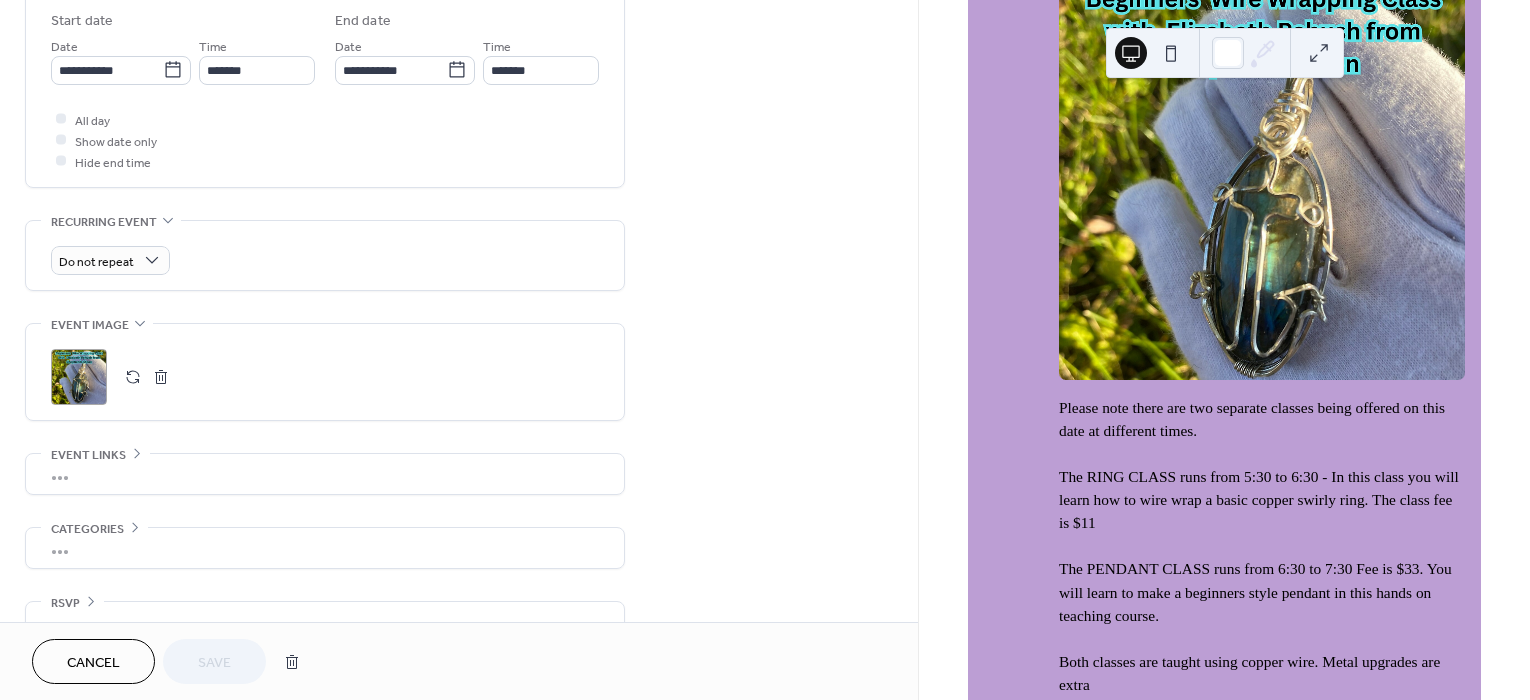 click on ";" at bounding box center (79, 377) 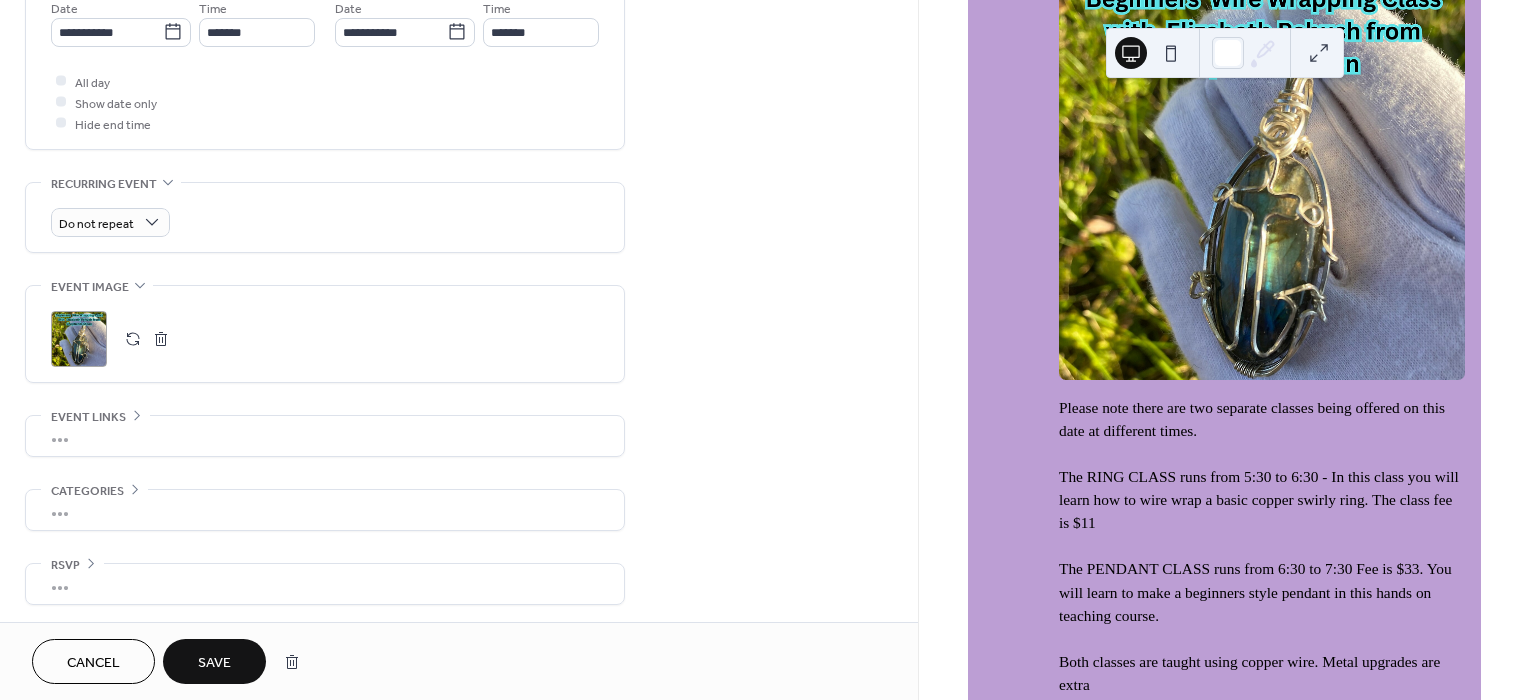scroll, scrollTop: 370, scrollLeft: 0, axis: vertical 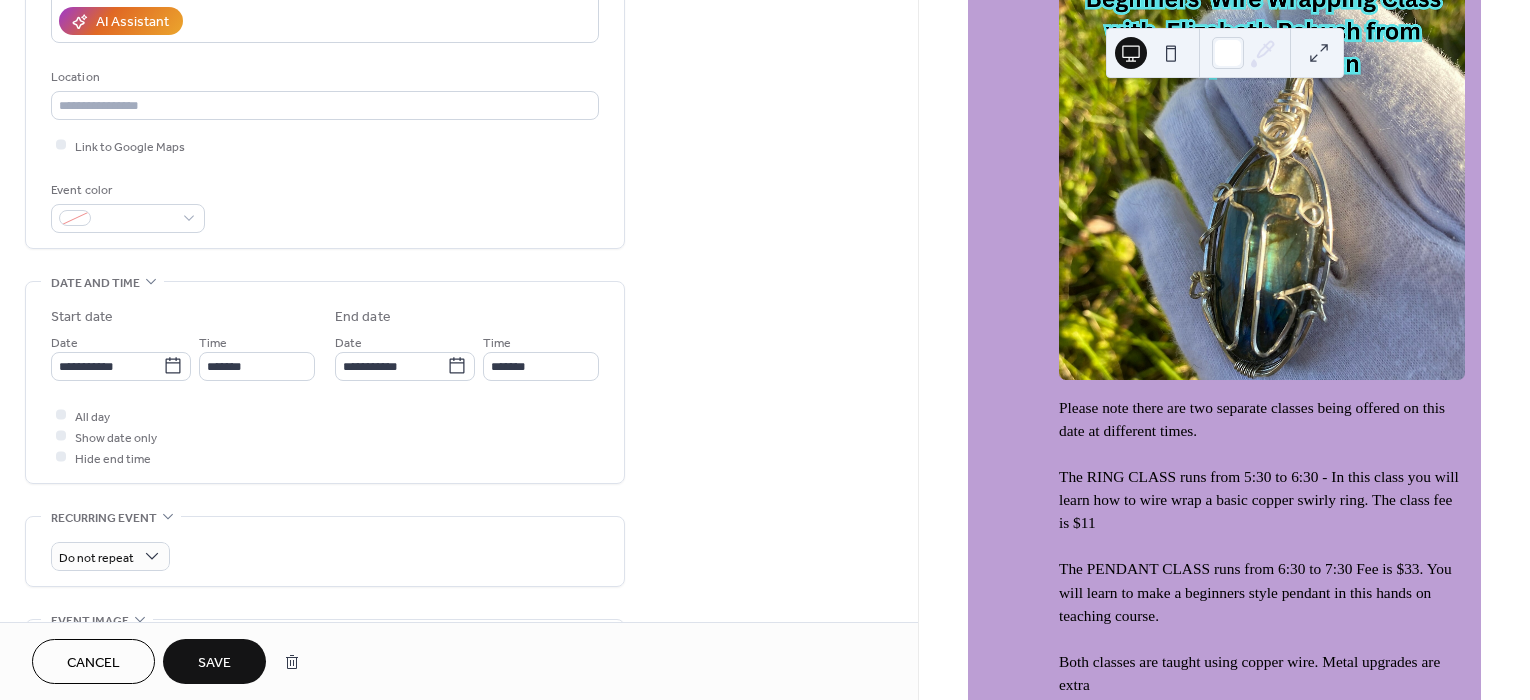 click on "Save" at bounding box center [214, 661] 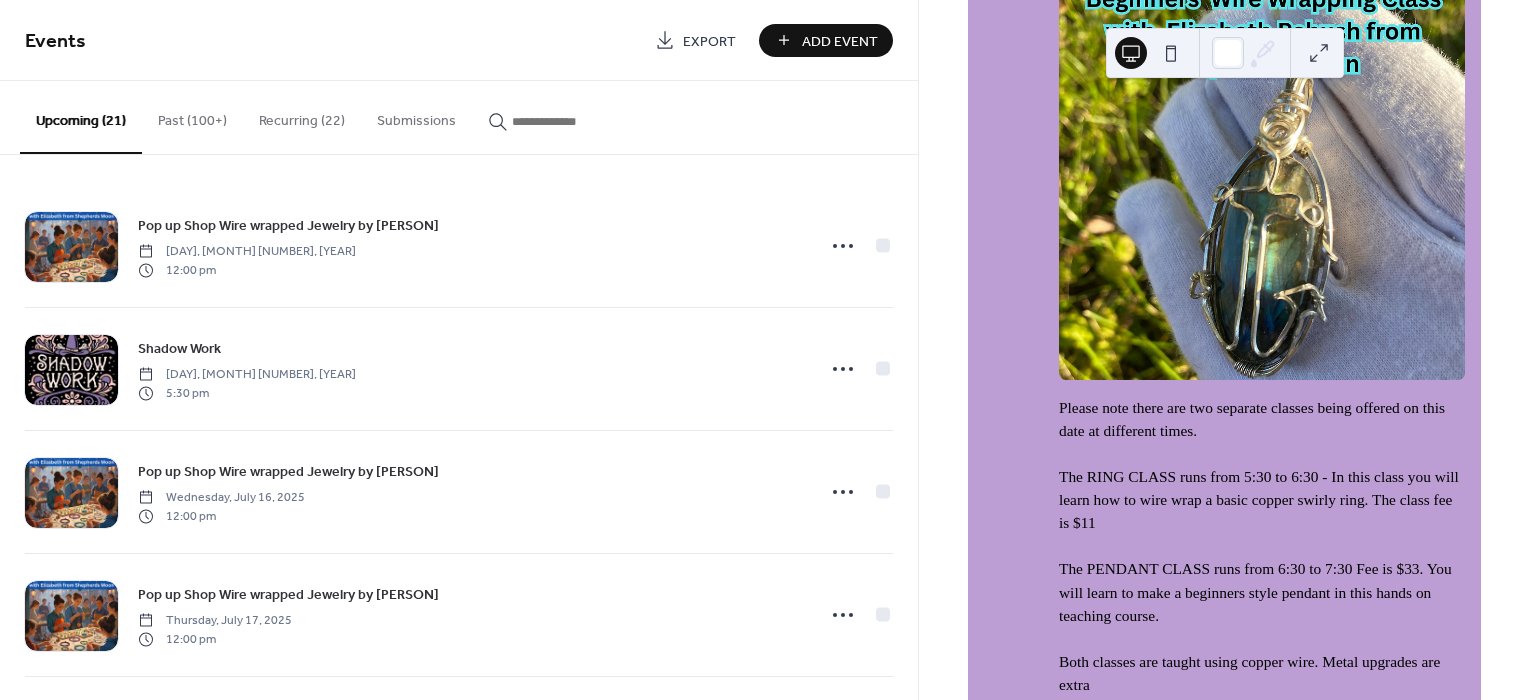 click at bounding box center [572, 121] 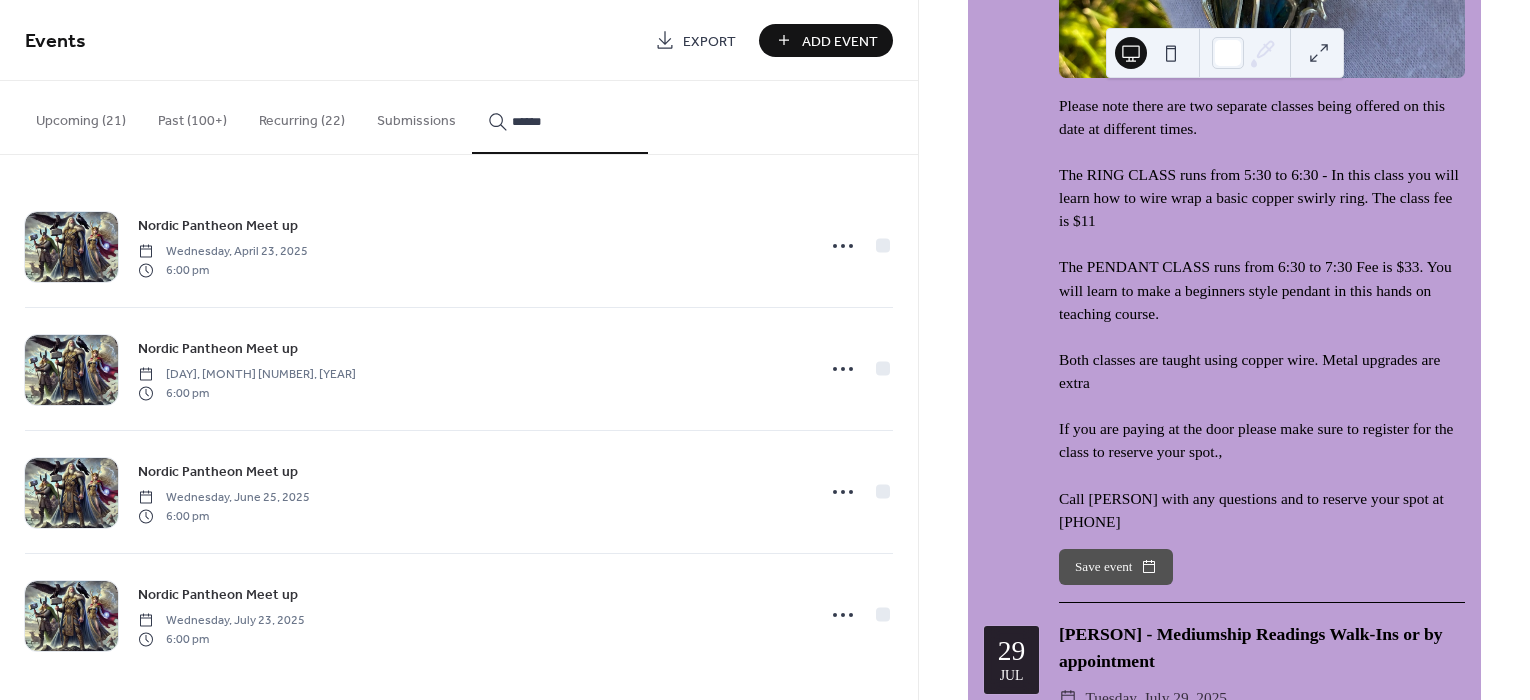 scroll, scrollTop: 12000, scrollLeft: 0, axis: vertical 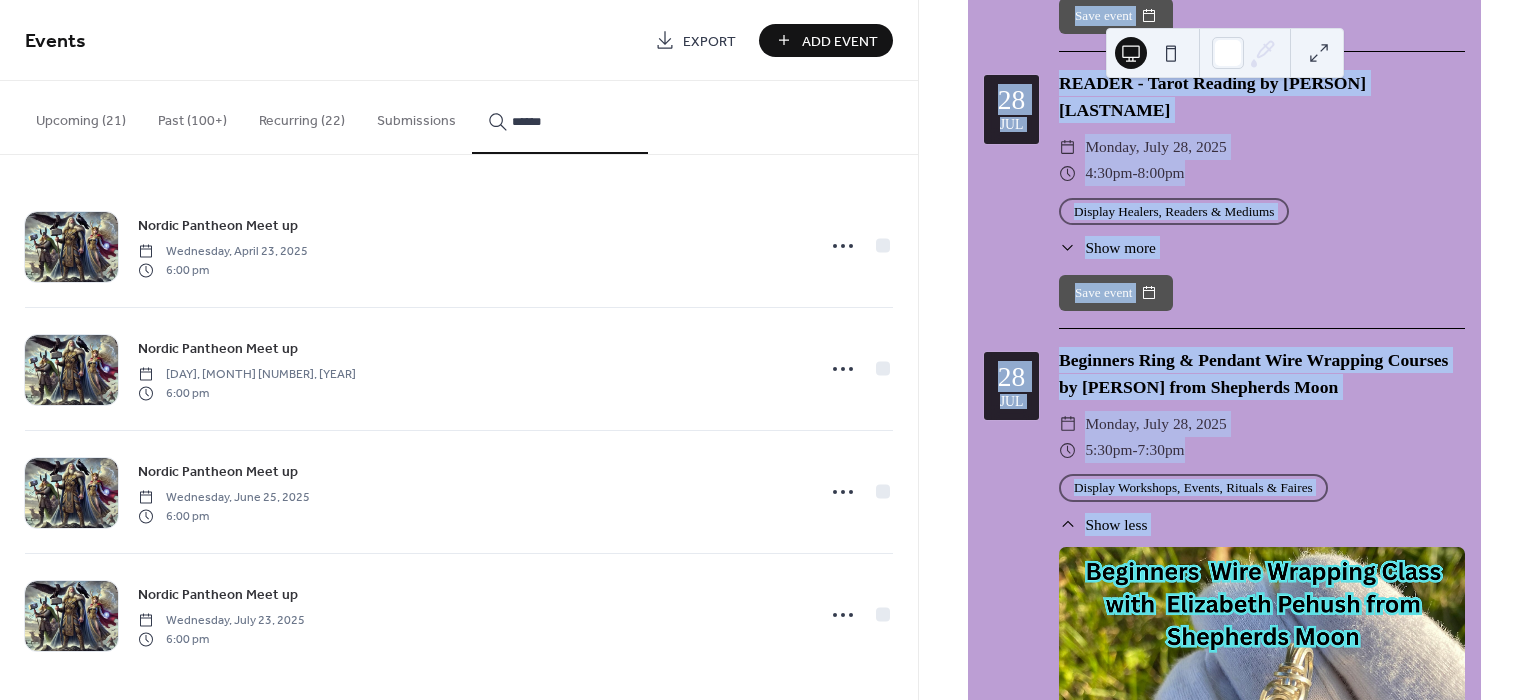 drag, startPoint x: 1051, startPoint y: 355, endPoint x: 1364, endPoint y: -77, distance: 533.4726 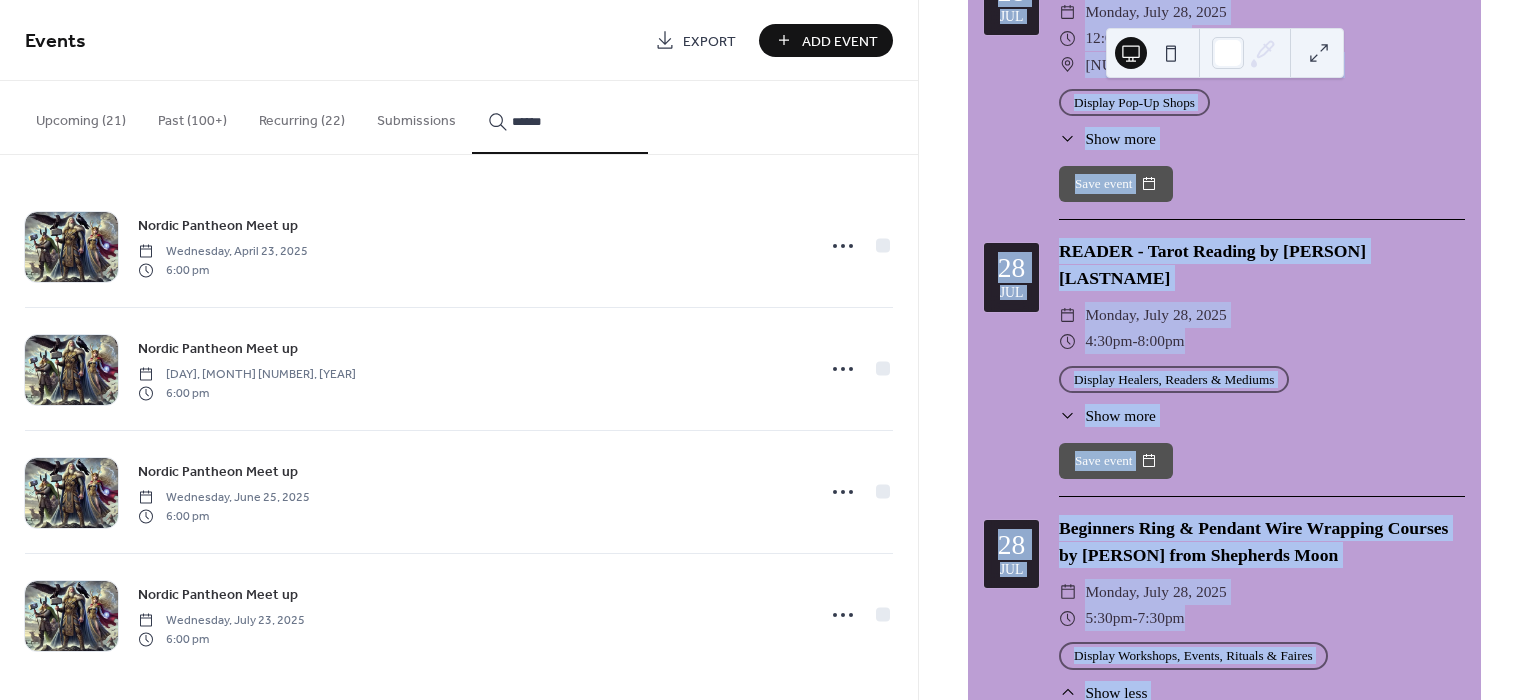 scroll, scrollTop: 11259, scrollLeft: 0, axis: vertical 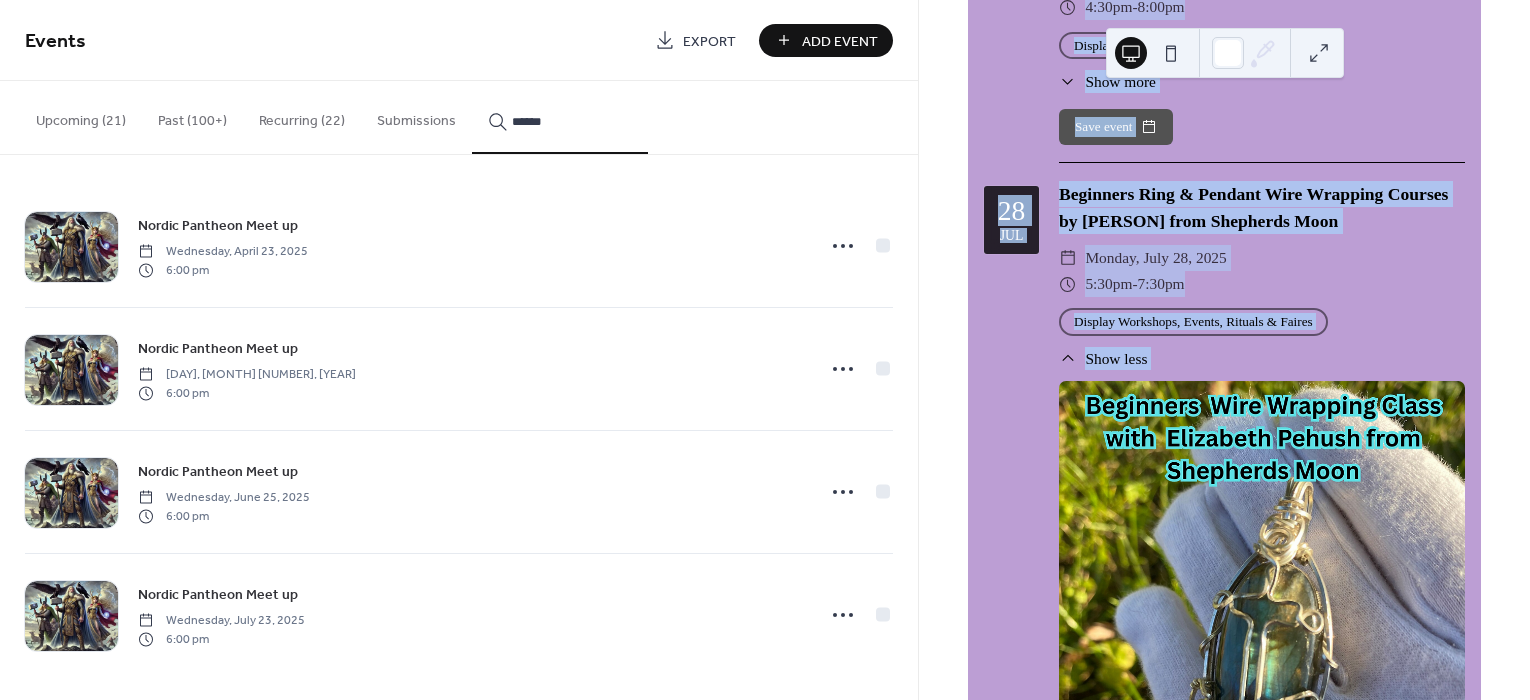 click on "Beginners Ring & Pendant Wire Wrapping Courses by [PERSON] from Shepherds Moon" at bounding box center (1262, 207) 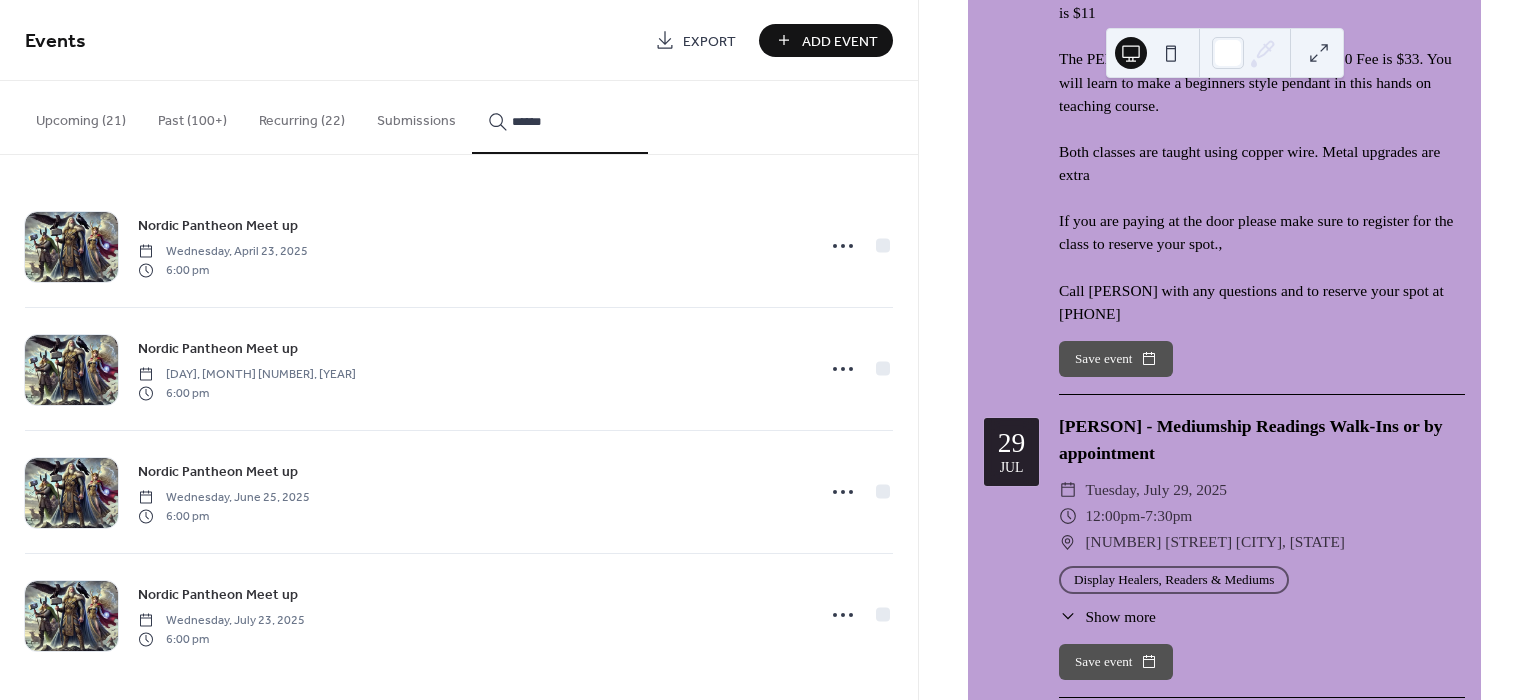scroll, scrollTop: 12259, scrollLeft: 0, axis: vertical 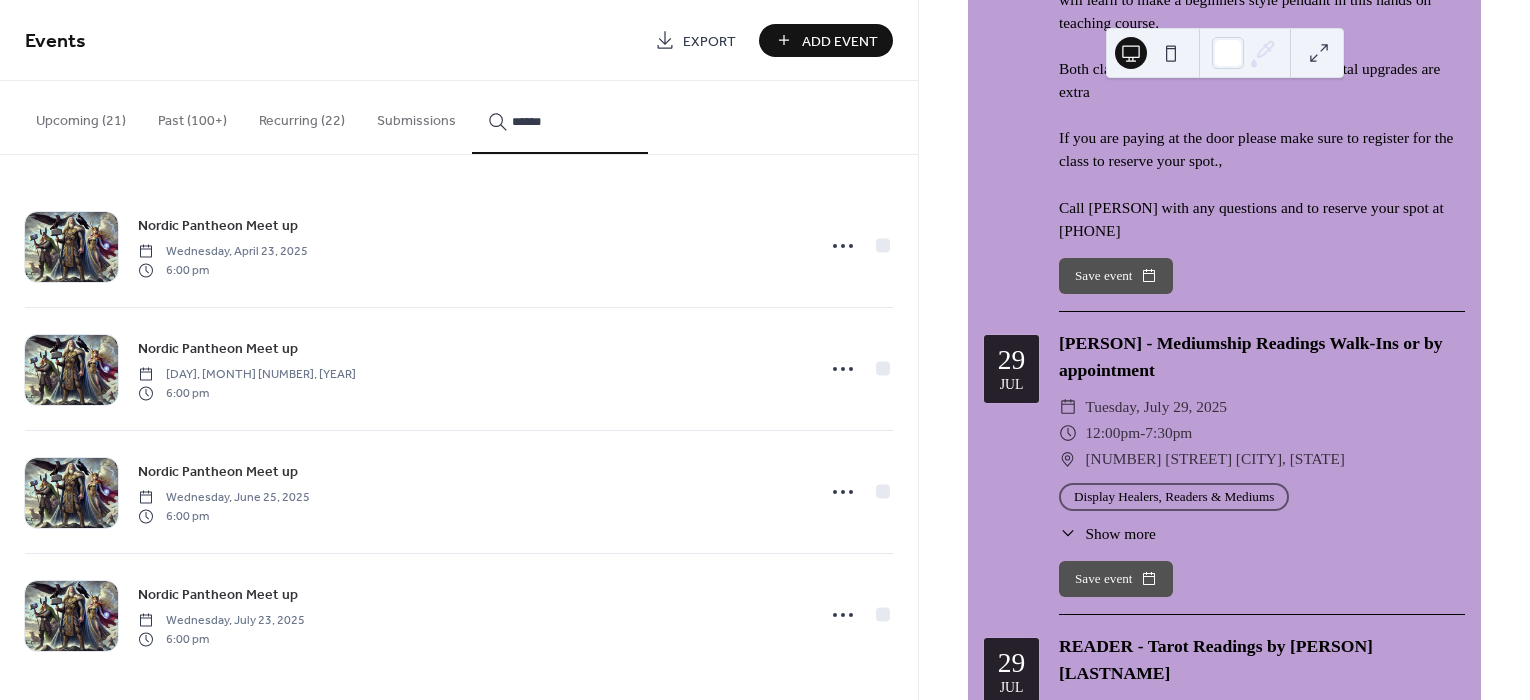 drag, startPoint x: 1061, startPoint y: 98, endPoint x: 1376, endPoint y: 520, distance: 526.6014 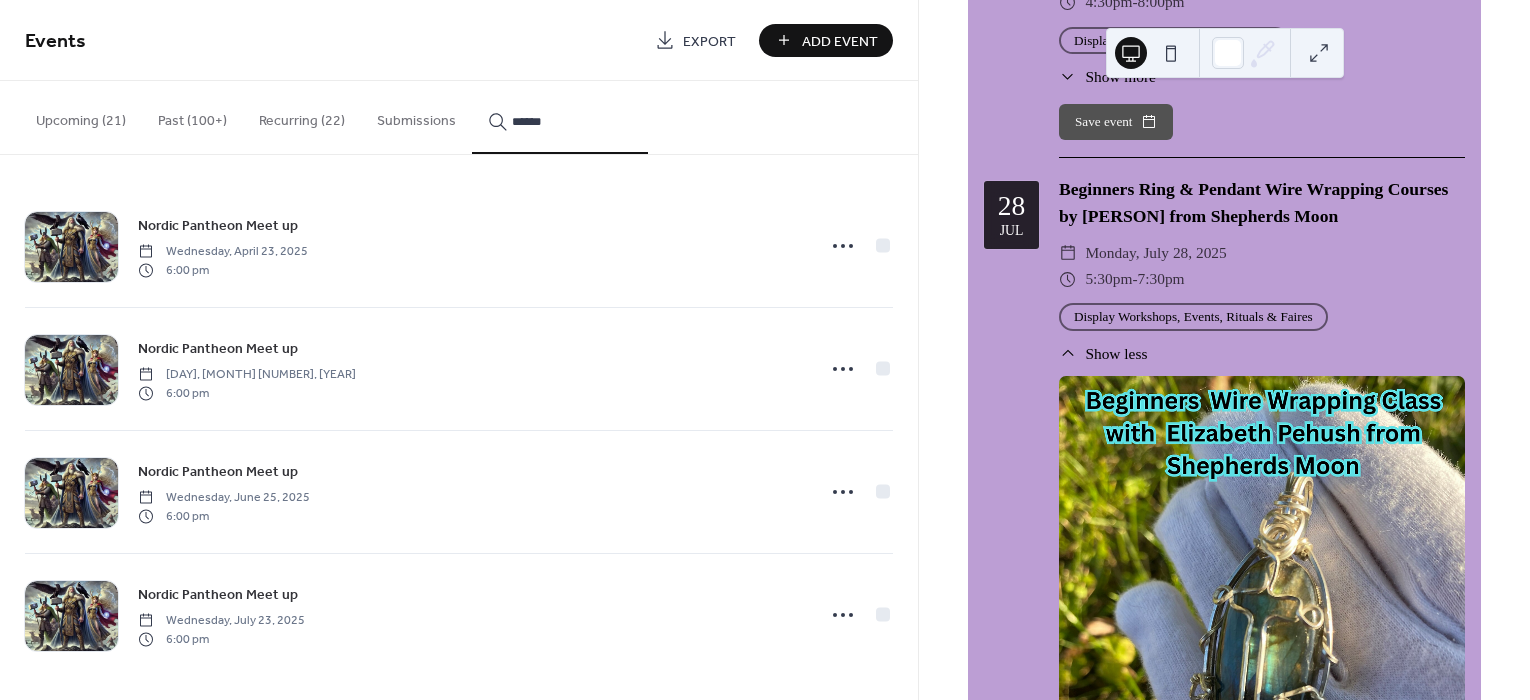scroll, scrollTop: 11259, scrollLeft: 0, axis: vertical 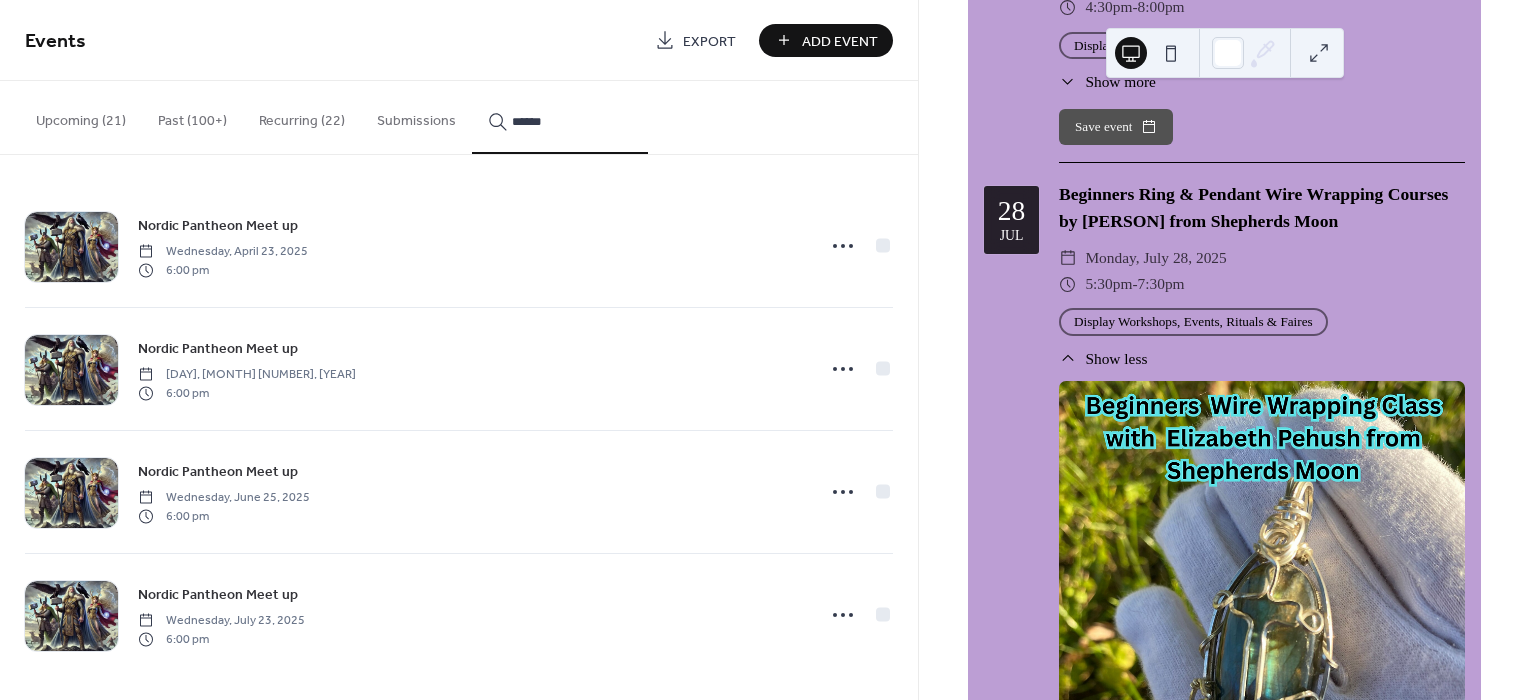 click on "******" at bounding box center [572, 121] 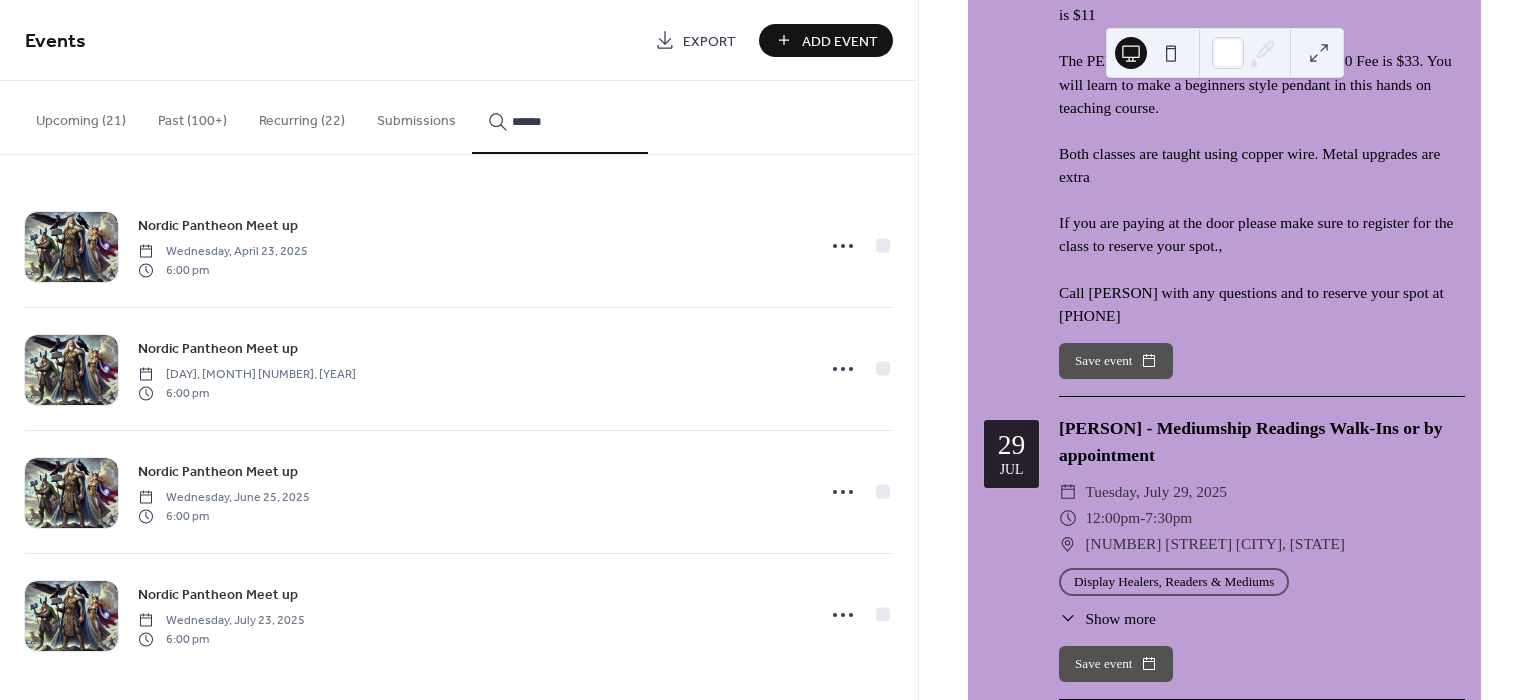 scroll, scrollTop: 12259, scrollLeft: 0, axis: vertical 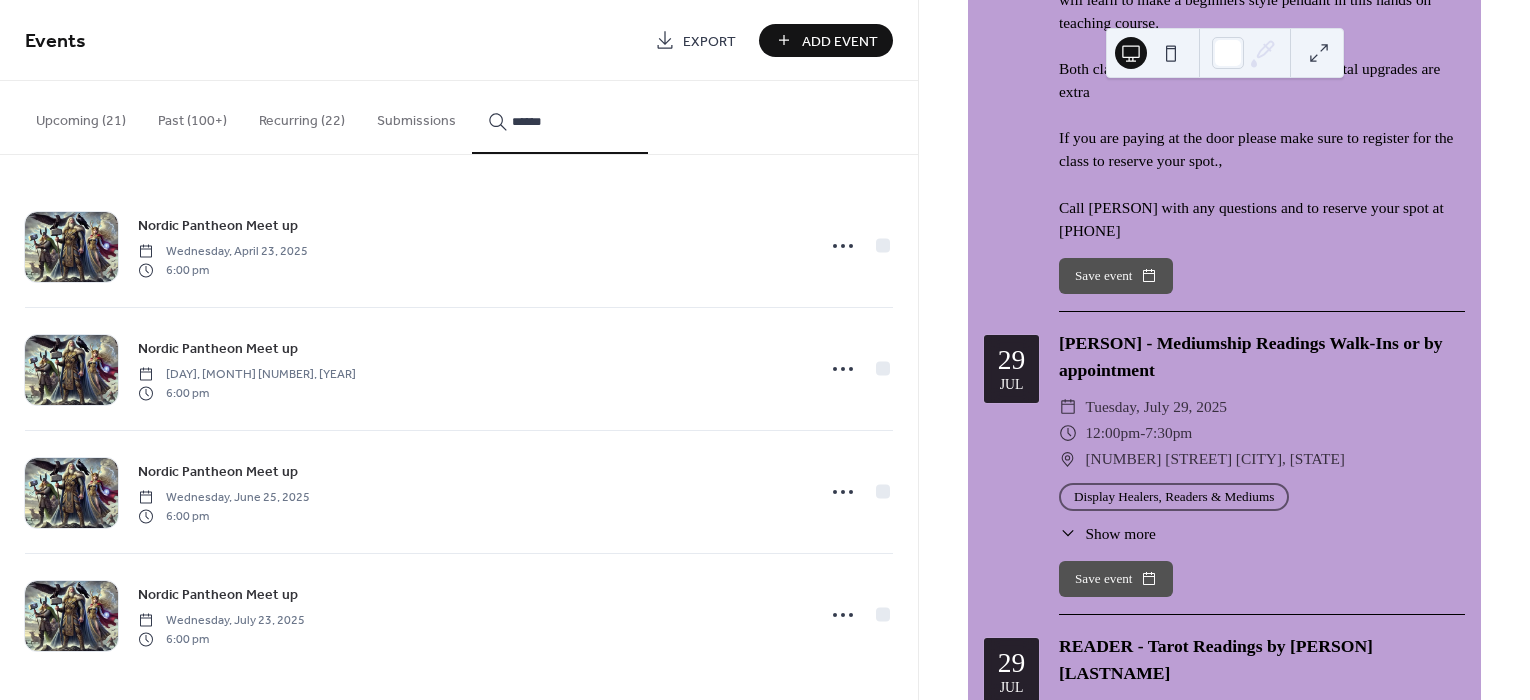 click on "Please note there are two separate classes being offered on this date at different times. The RING CLASS runs from 5:30 to 6:30 - In this class you will learn how to wire wrap a basic copper swirly ring.  The class fee is $11 The PENDANT CLASS runs from 6:30 to 7:30 Fee is  $33.  You will learn to make a beginners style pendant  in this hands on teaching course.   Both classes are taught using copper wire.  Metal upgrades are extra If you are paying at the door please make sure to register for the class to reserve your spot., Call [NAME] with any questions and to reserve your spot at [PHONE]" at bounding box center [1262, 22] 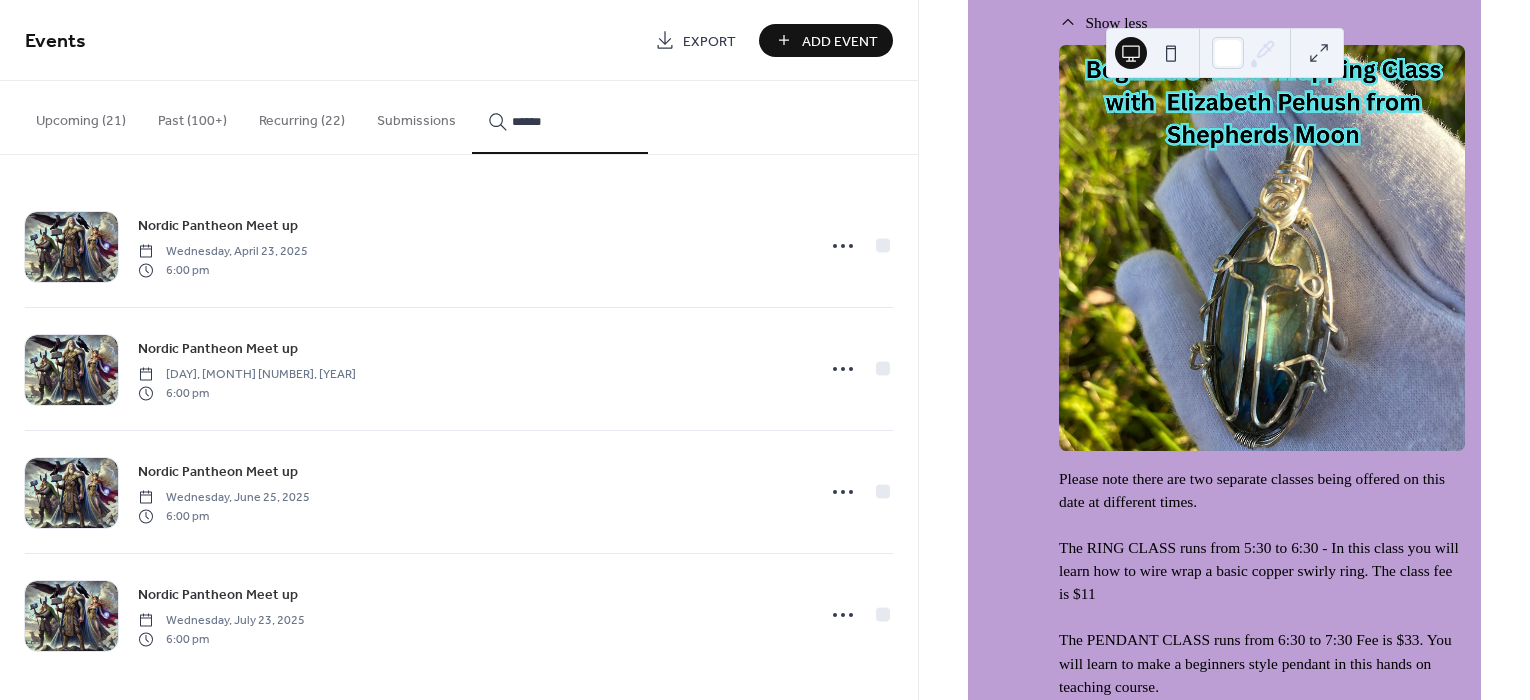 scroll, scrollTop: 11592, scrollLeft: 0, axis: vertical 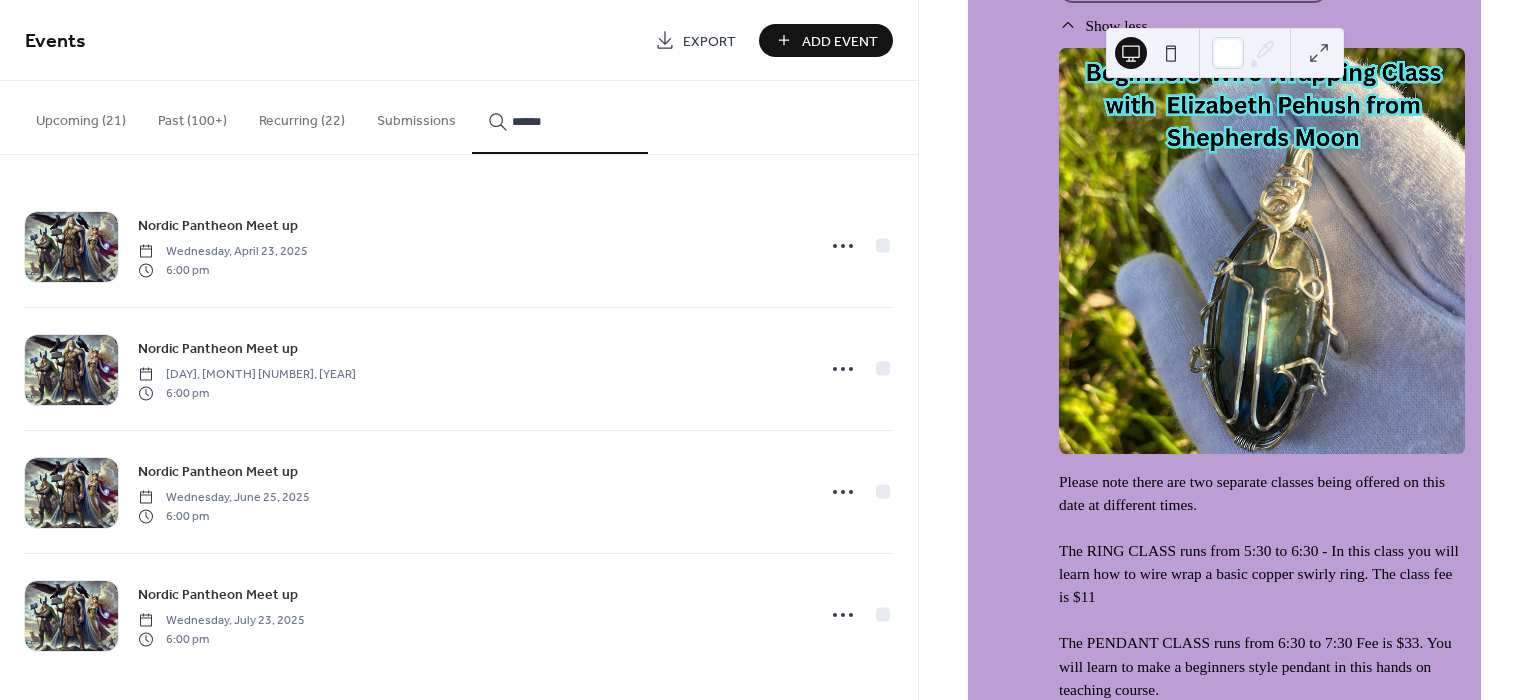 drag, startPoint x: 542, startPoint y: 115, endPoint x: 462, endPoint y: 150, distance: 87.32124 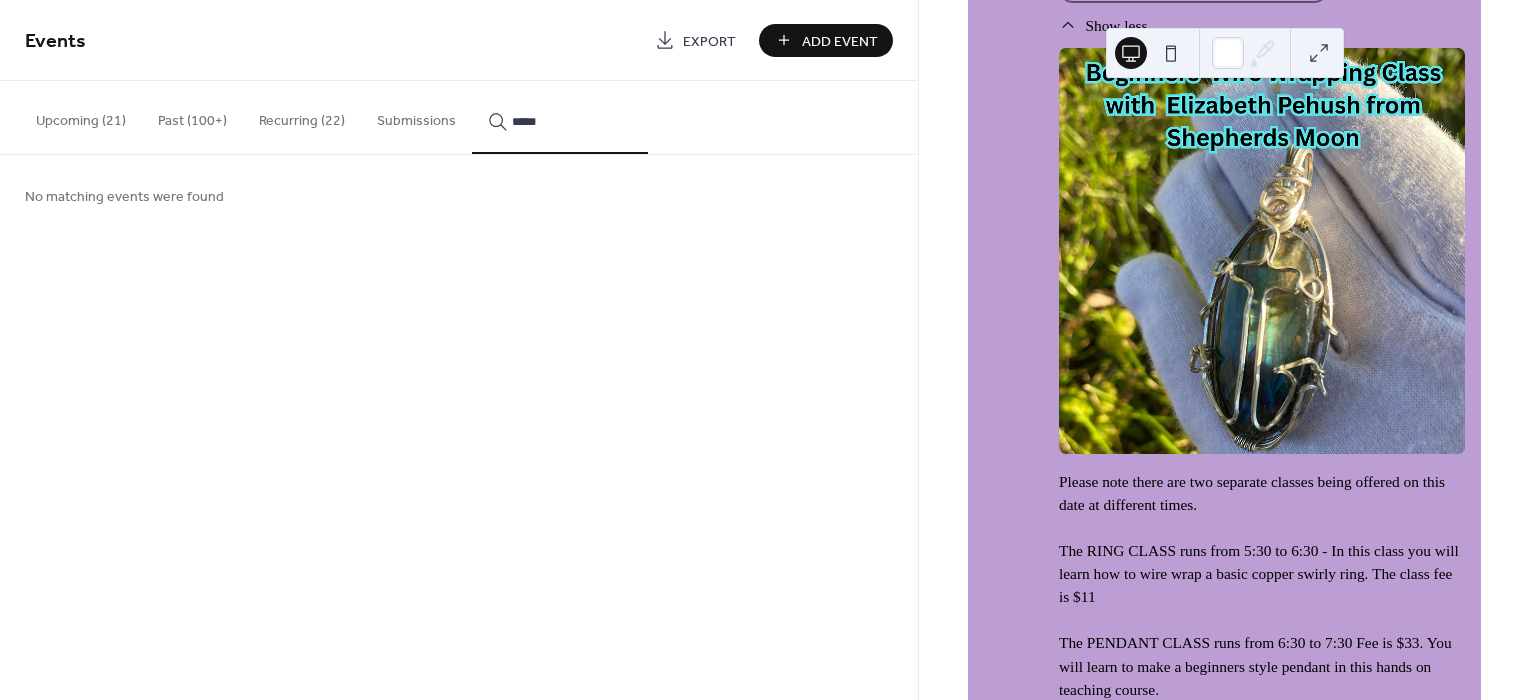 click on "****" at bounding box center (560, 117) 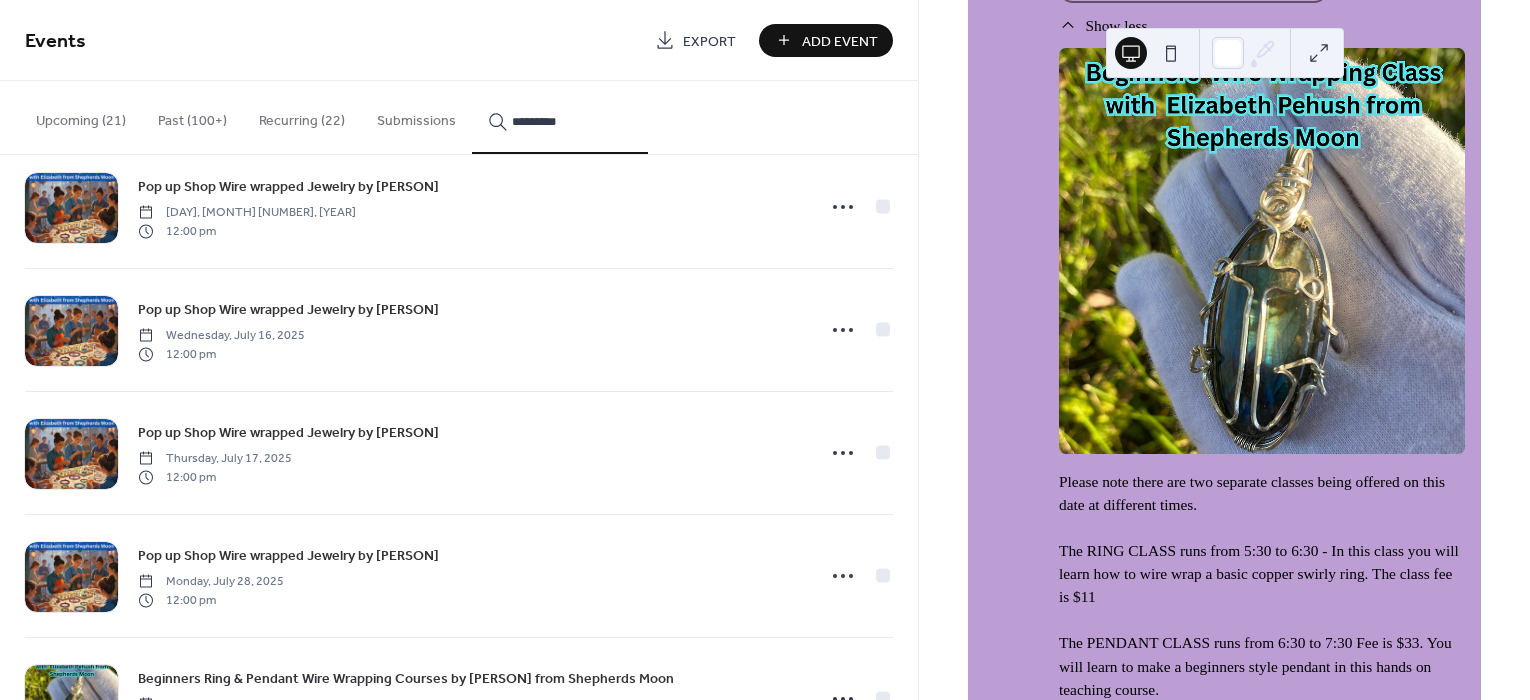 scroll, scrollTop: 1725, scrollLeft: 0, axis: vertical 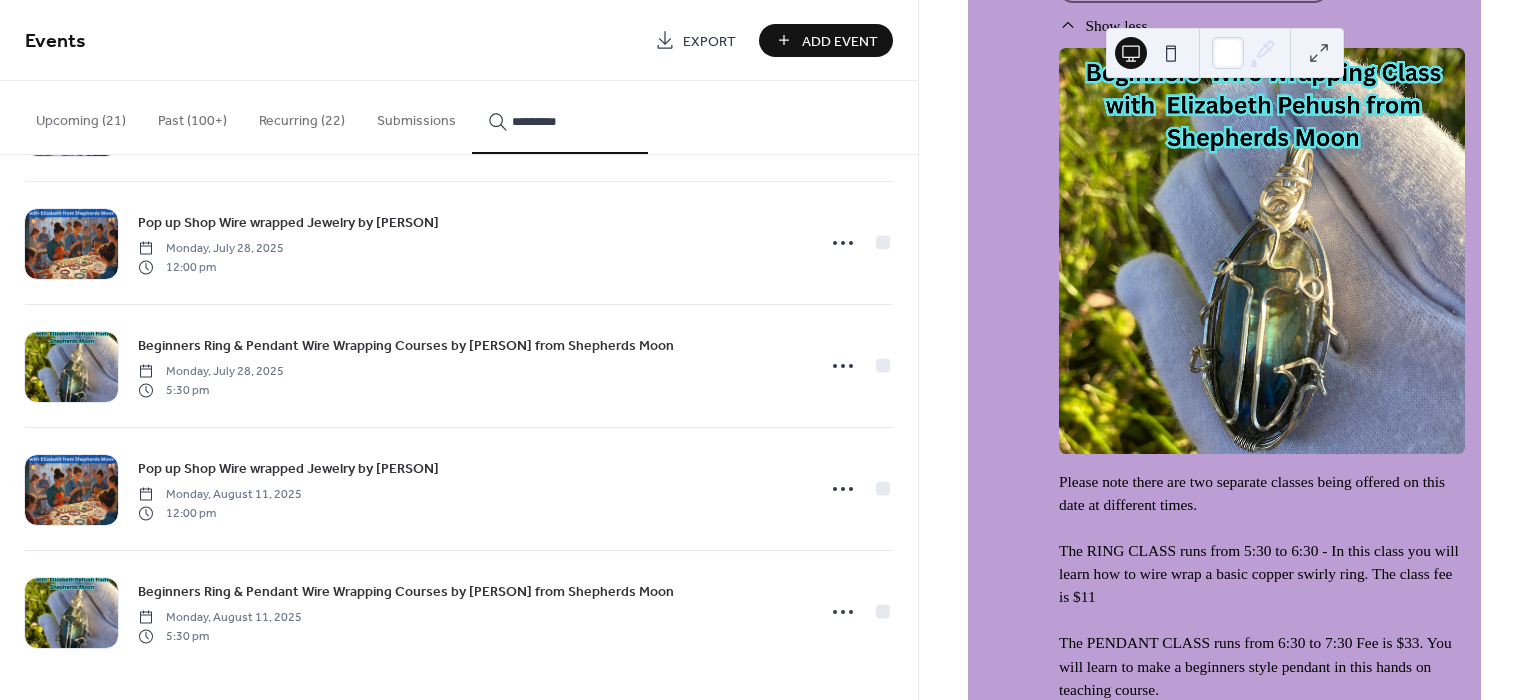 type on "*********" 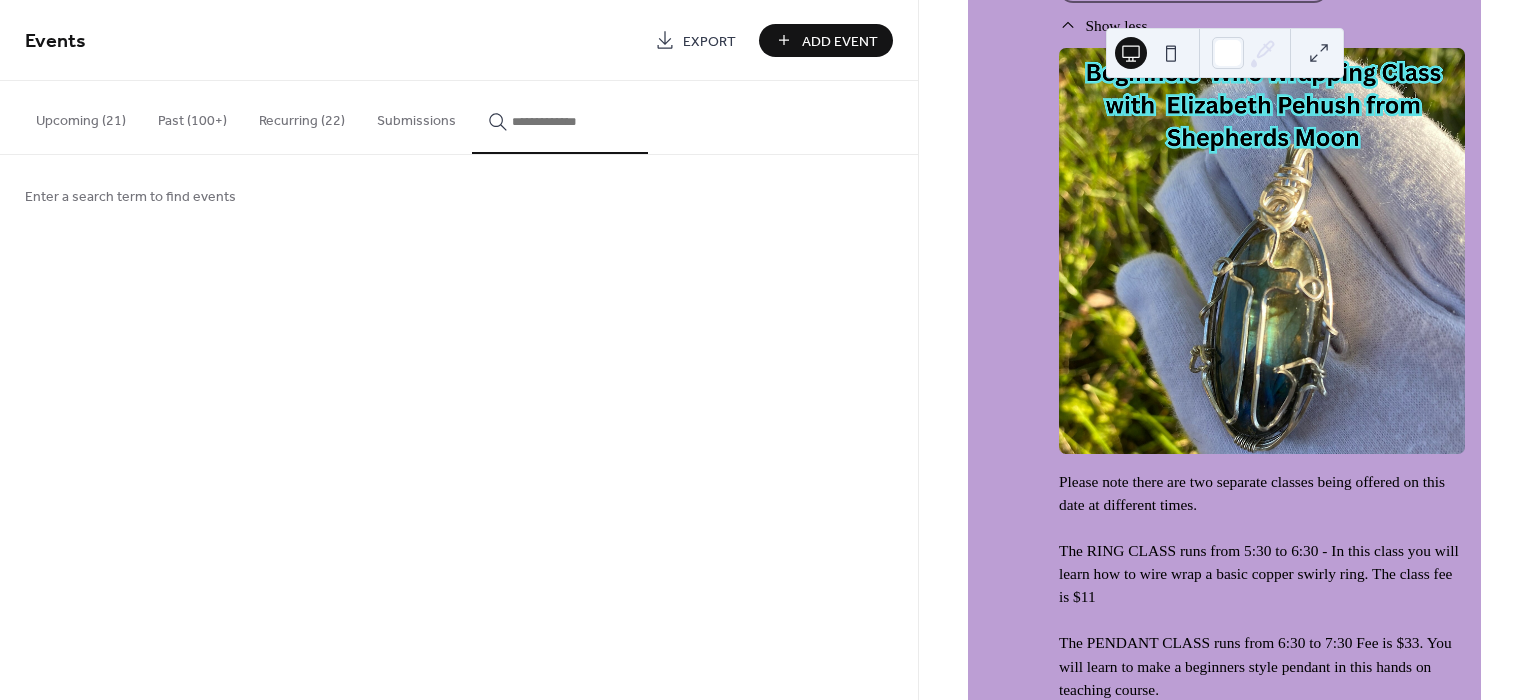 click at bounding box center (572, 121) 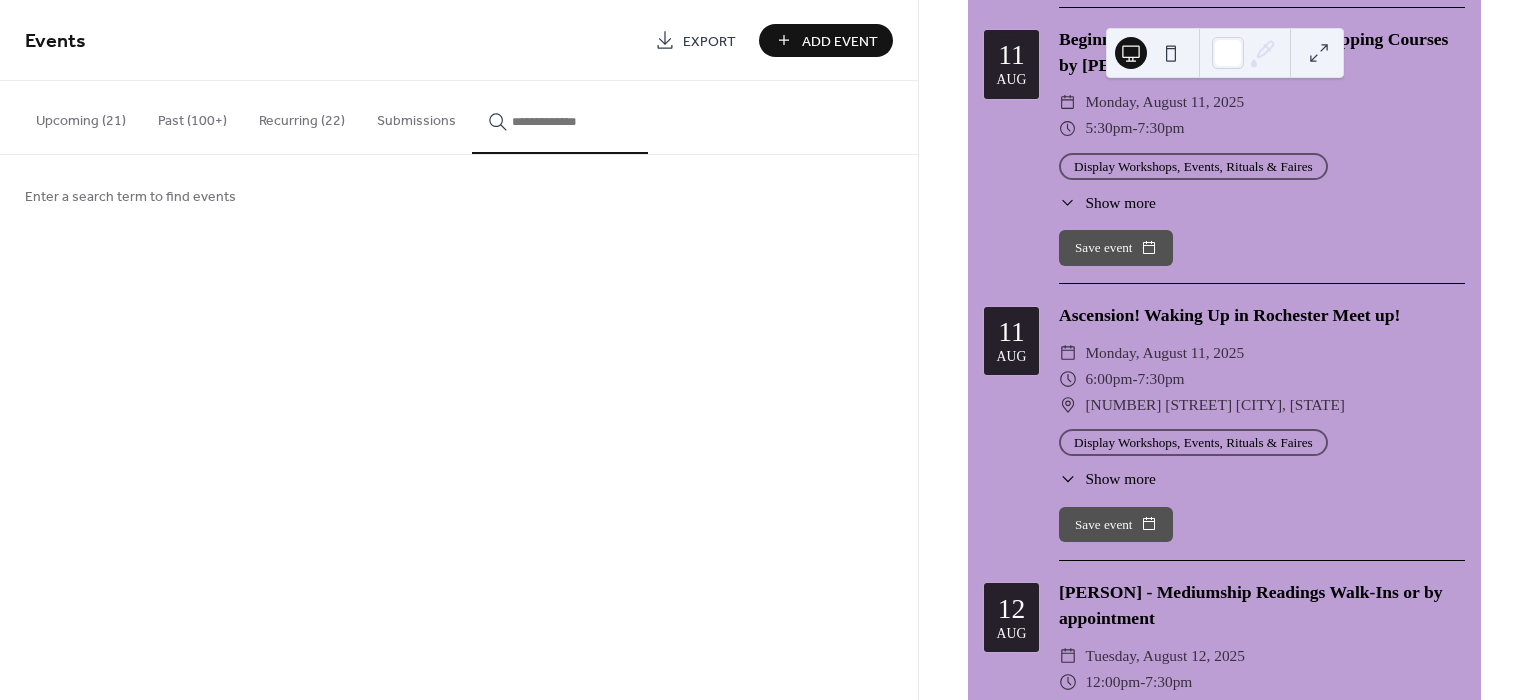 scroll, scrollTop: 21592, scrollLeft: 0, axis: vertical 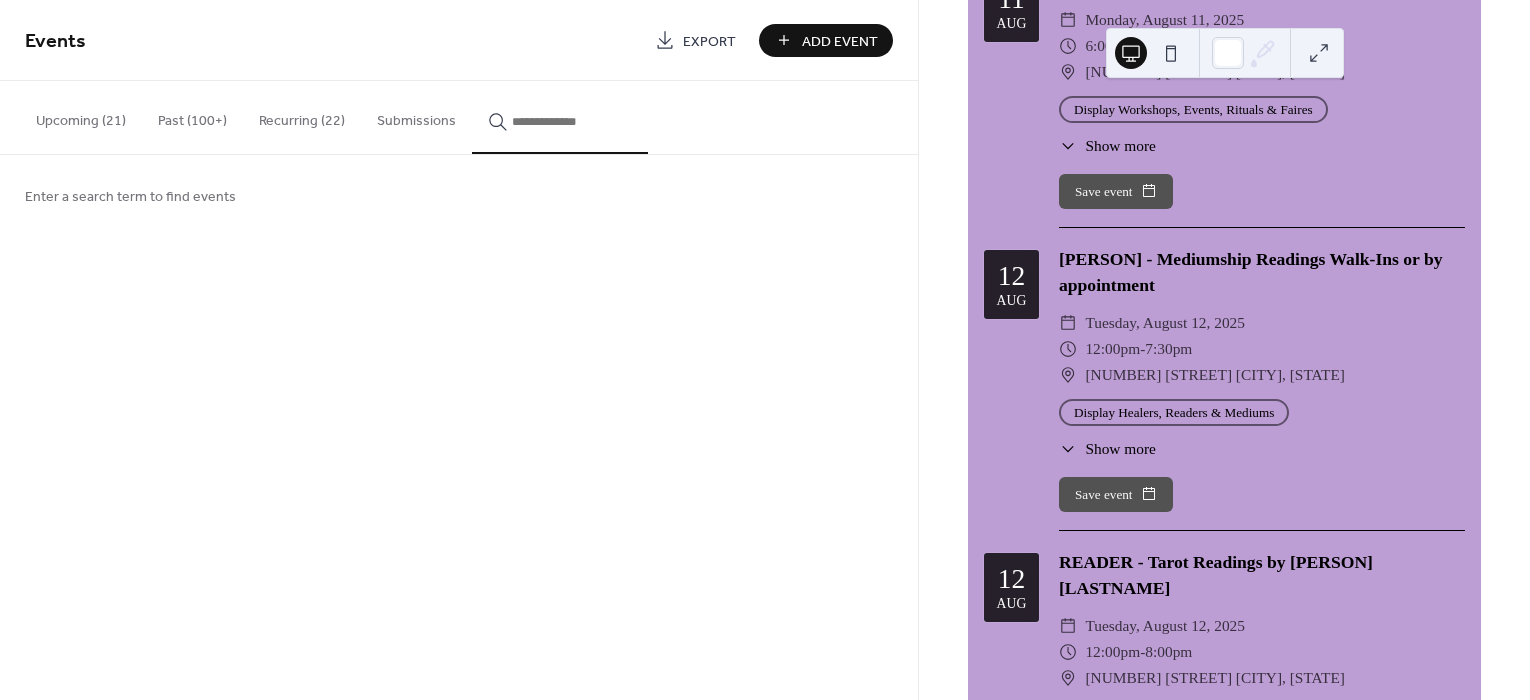 click at bounding box center [572, 121] 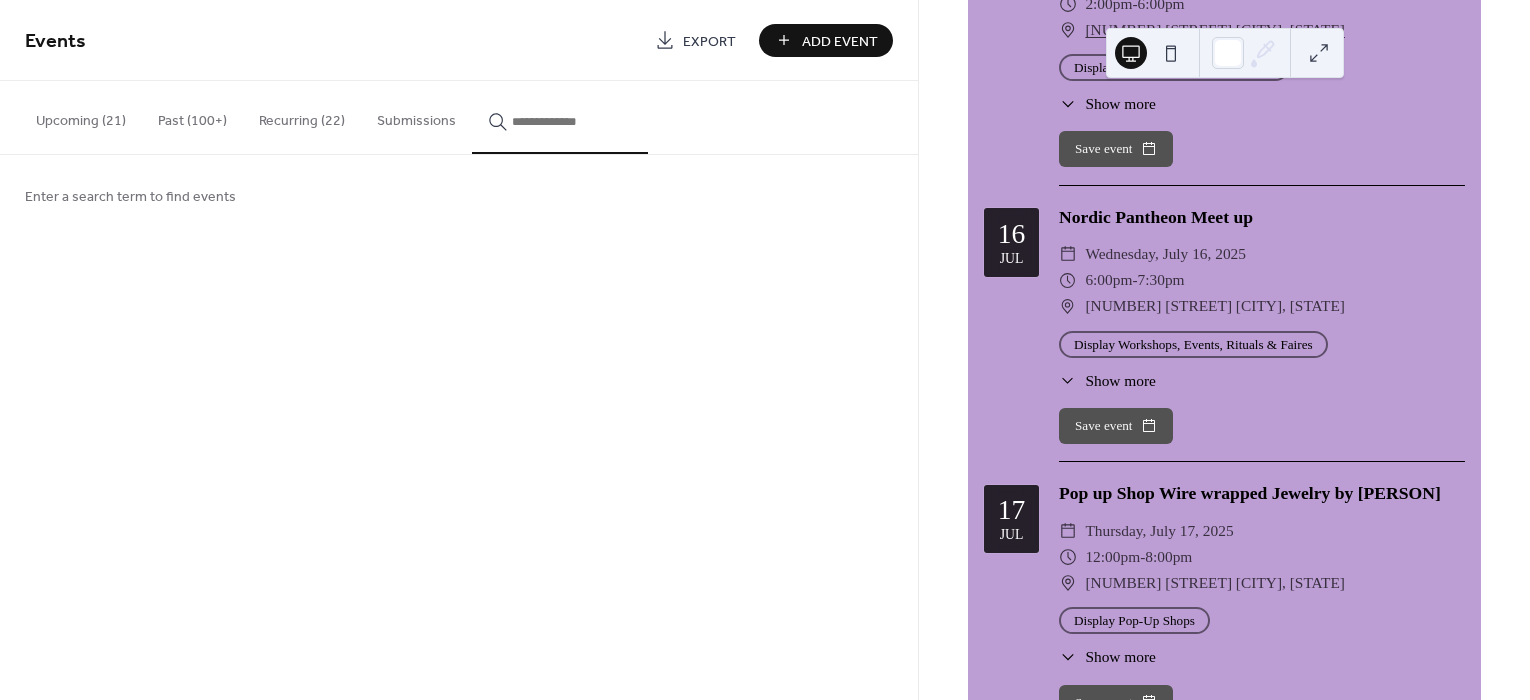 scroll, scrollTop: 2259, scrollLeft: 0, axis: vertical 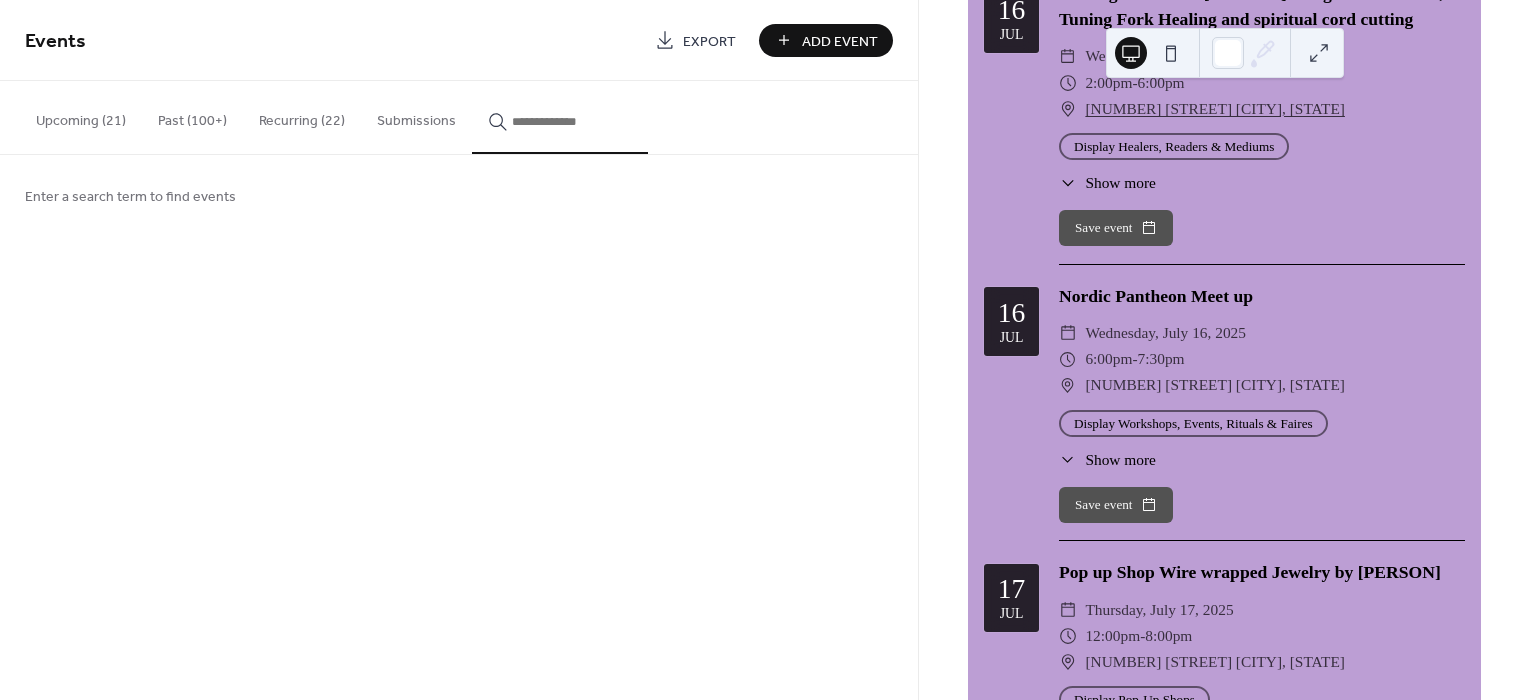 drag, startPoint x: 1059, startPoint y: 527, endPoint x: 1049, endPoint y: 542, distance: 18.027756 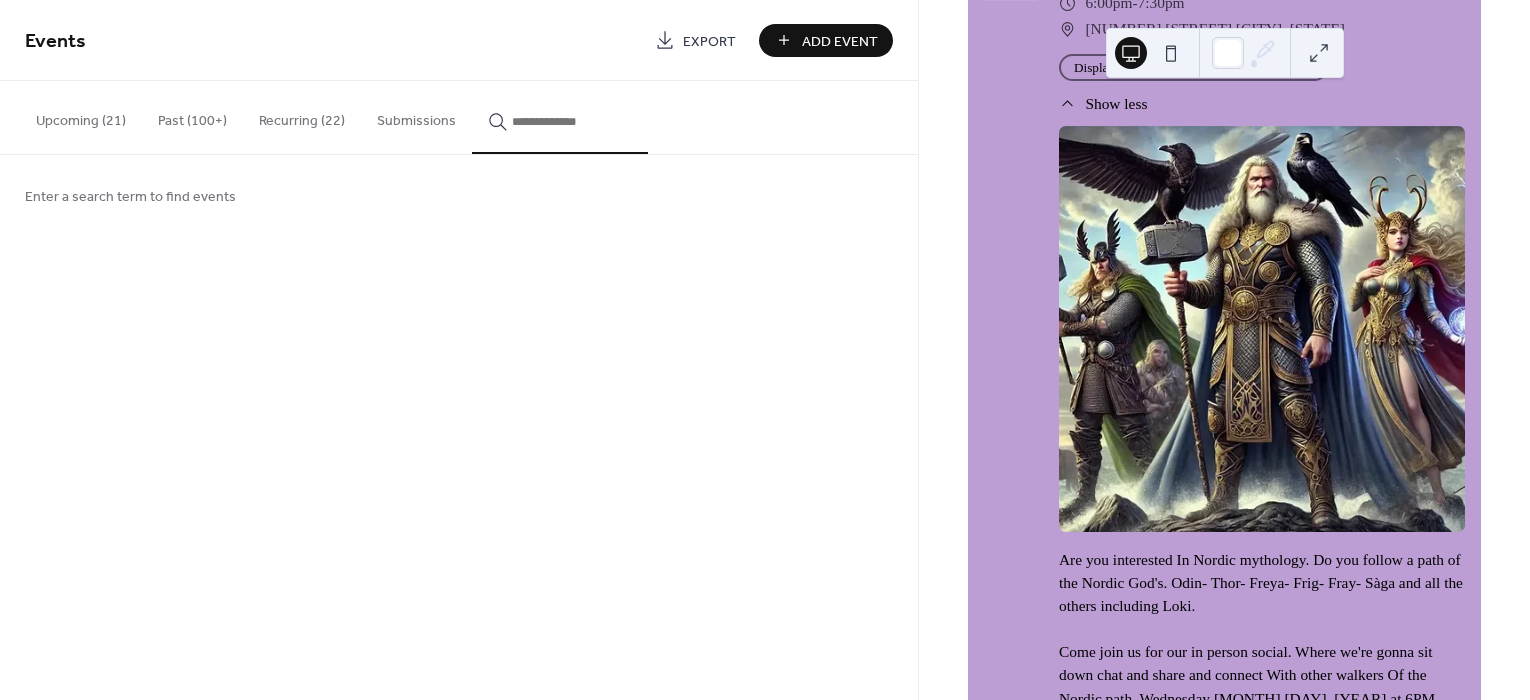 scroll, scrollTop: 2592, scrollLeft: 0, axis: vertical 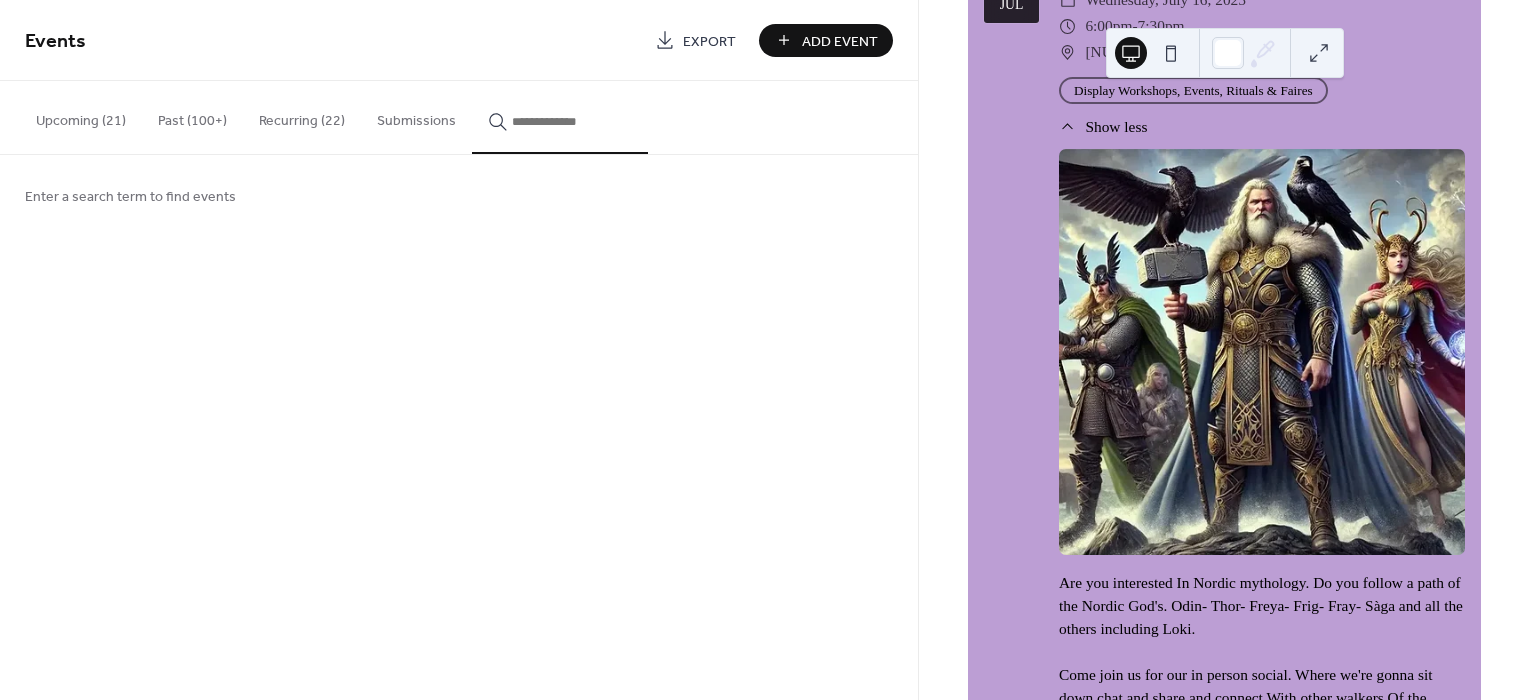 click at bounding box center [572, 121] 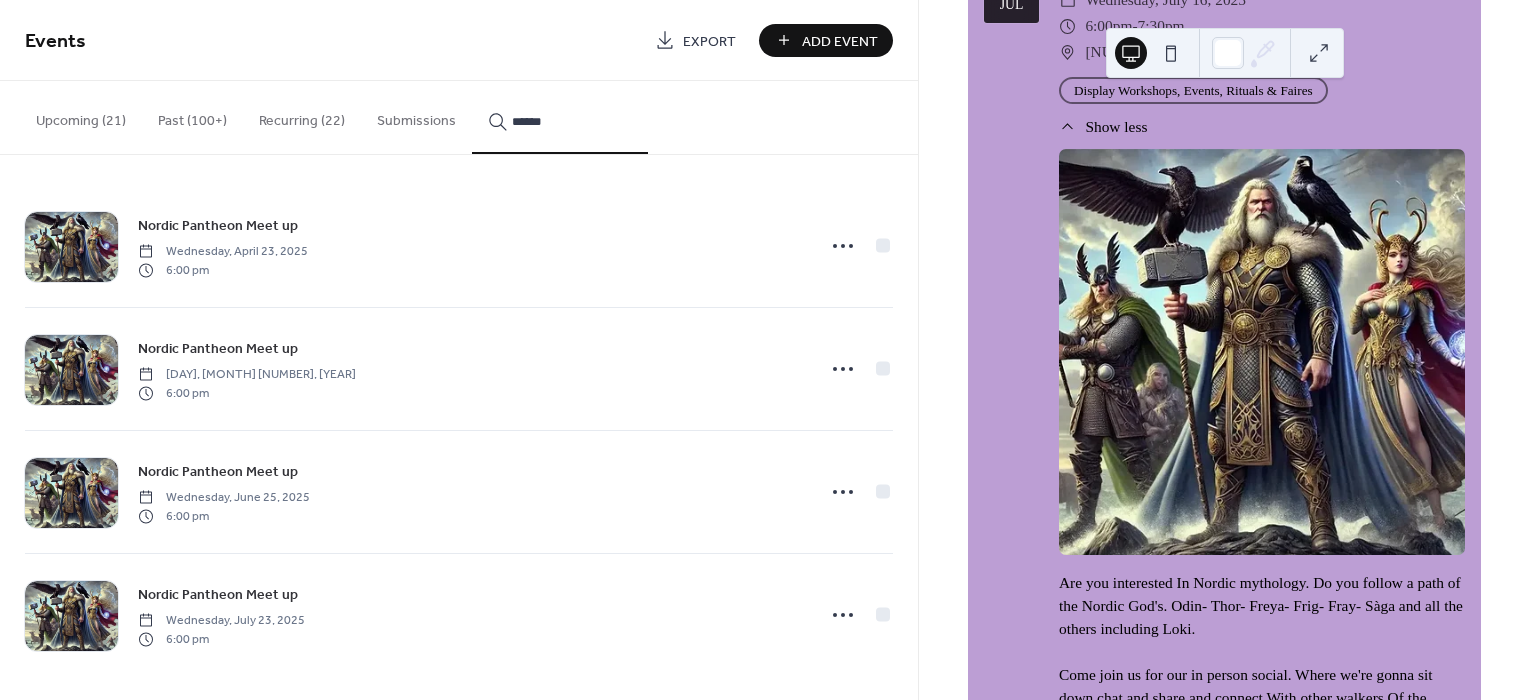 type on "******" 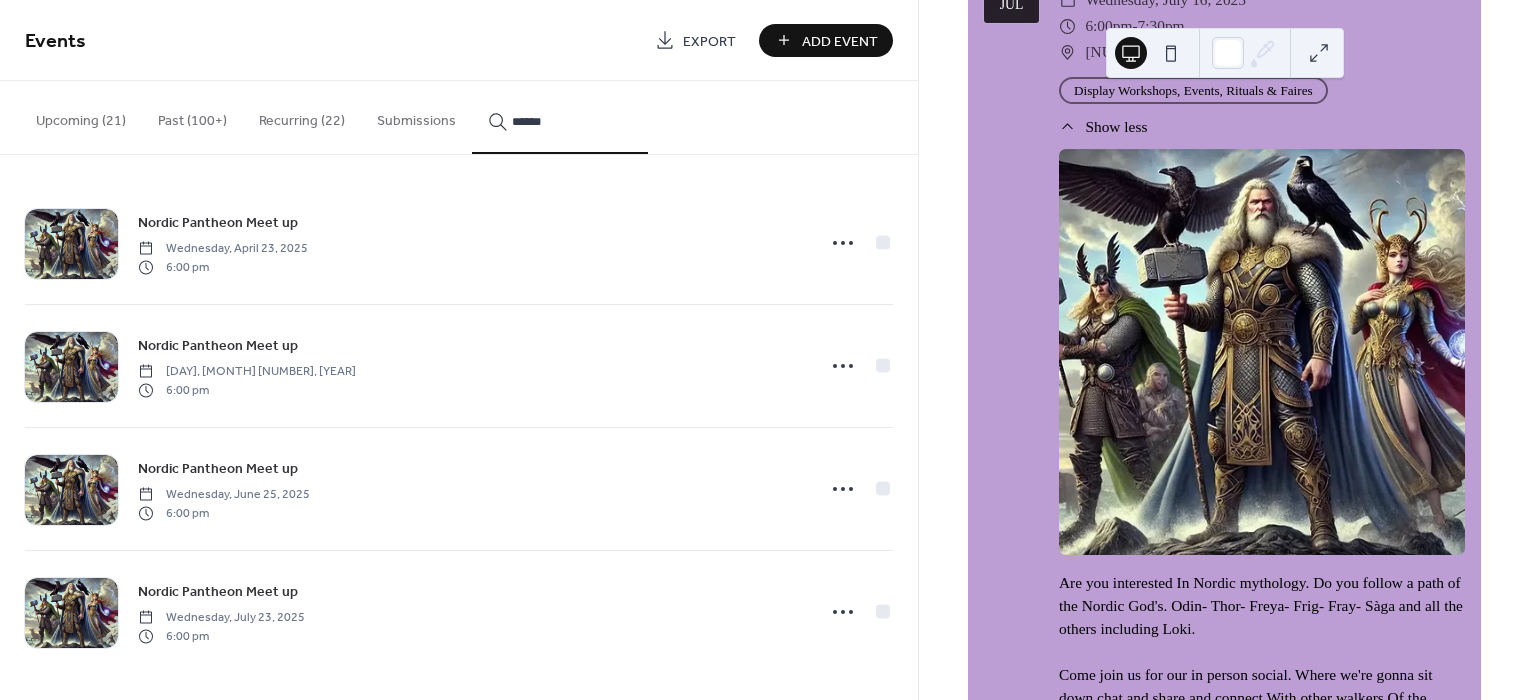 scroll, scrollTop: 5, scrollLeft: 0, axis: vertical 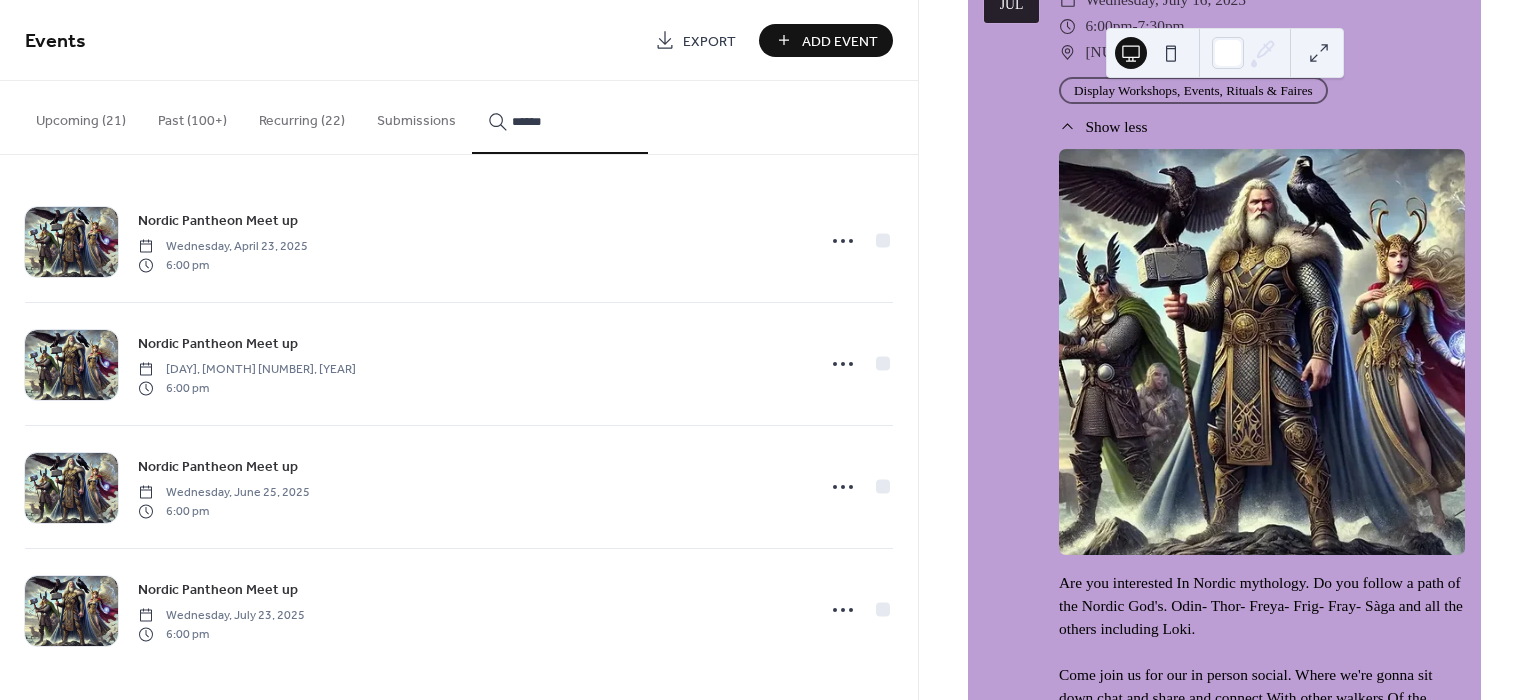 drag, startPoint x: 215, startPoint y: 577, endPoint x: 267, endPoint y: 579, distance: 52.03845 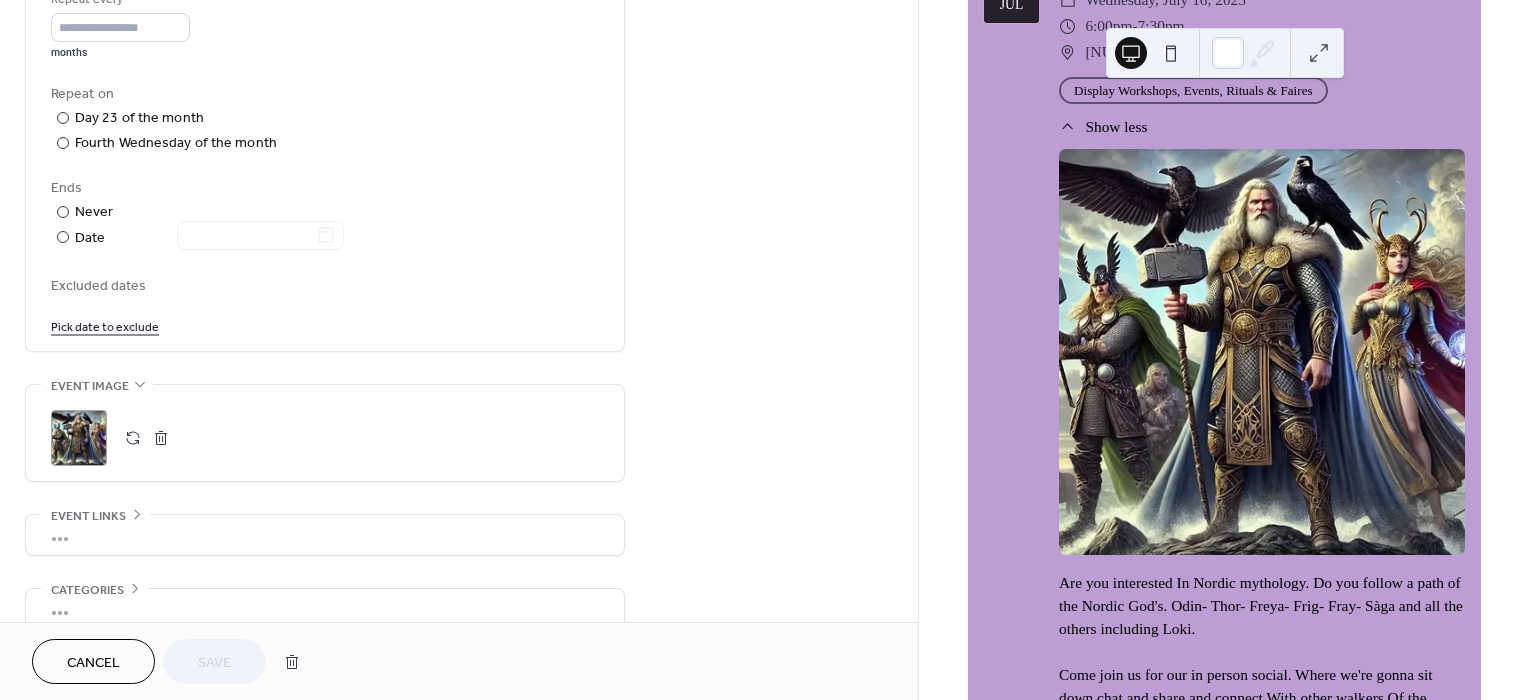 scroll, scrollTop: 1000, scrollLeft: 0, axis: vertical 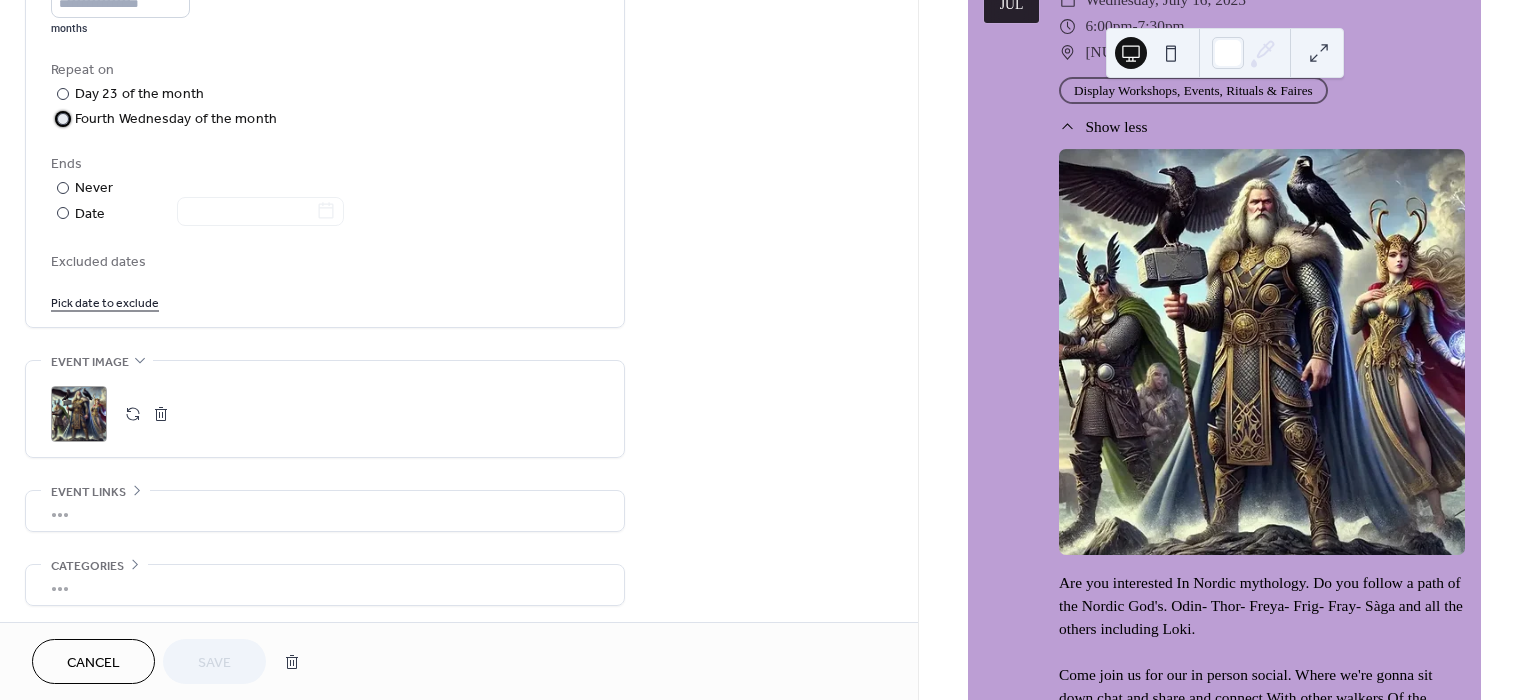 click at bounding box center (63, 119) 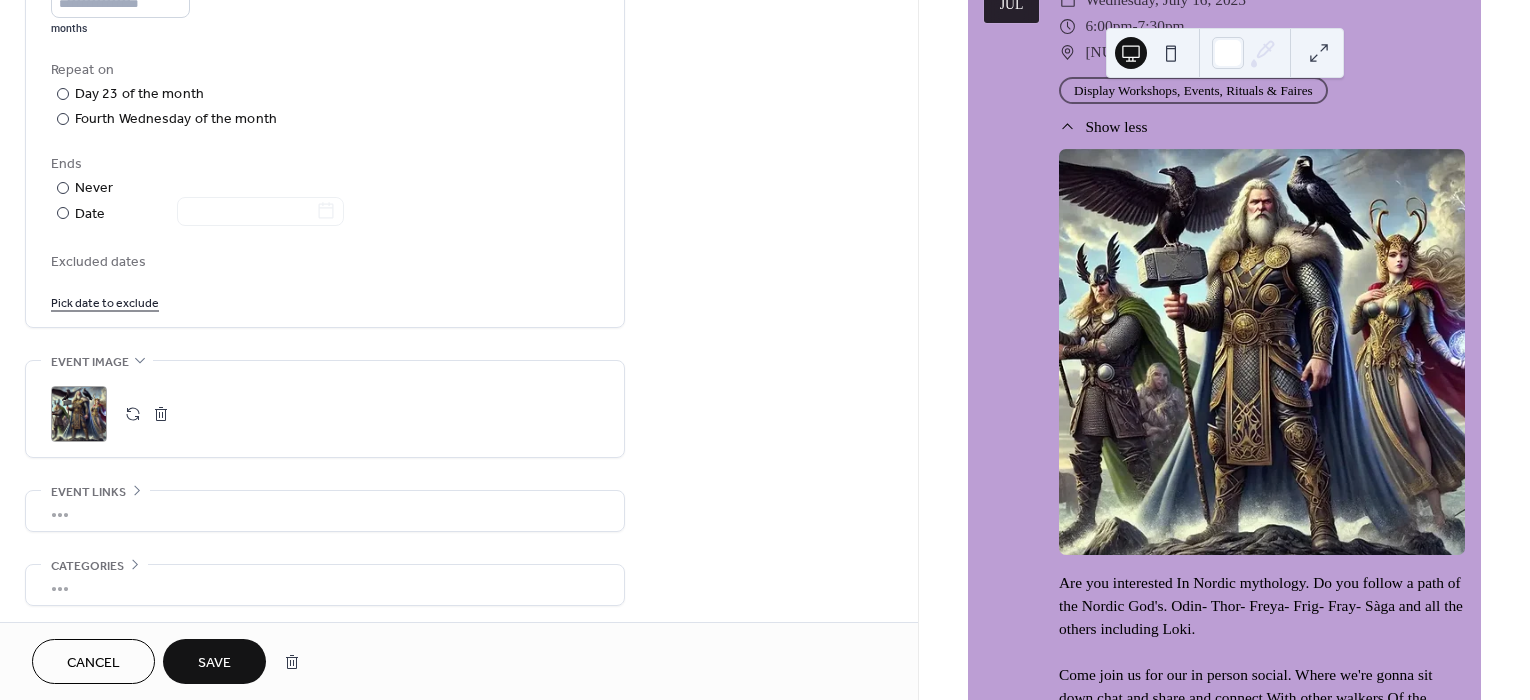 click on "Excluded dates" at bounding box center (325, 261) 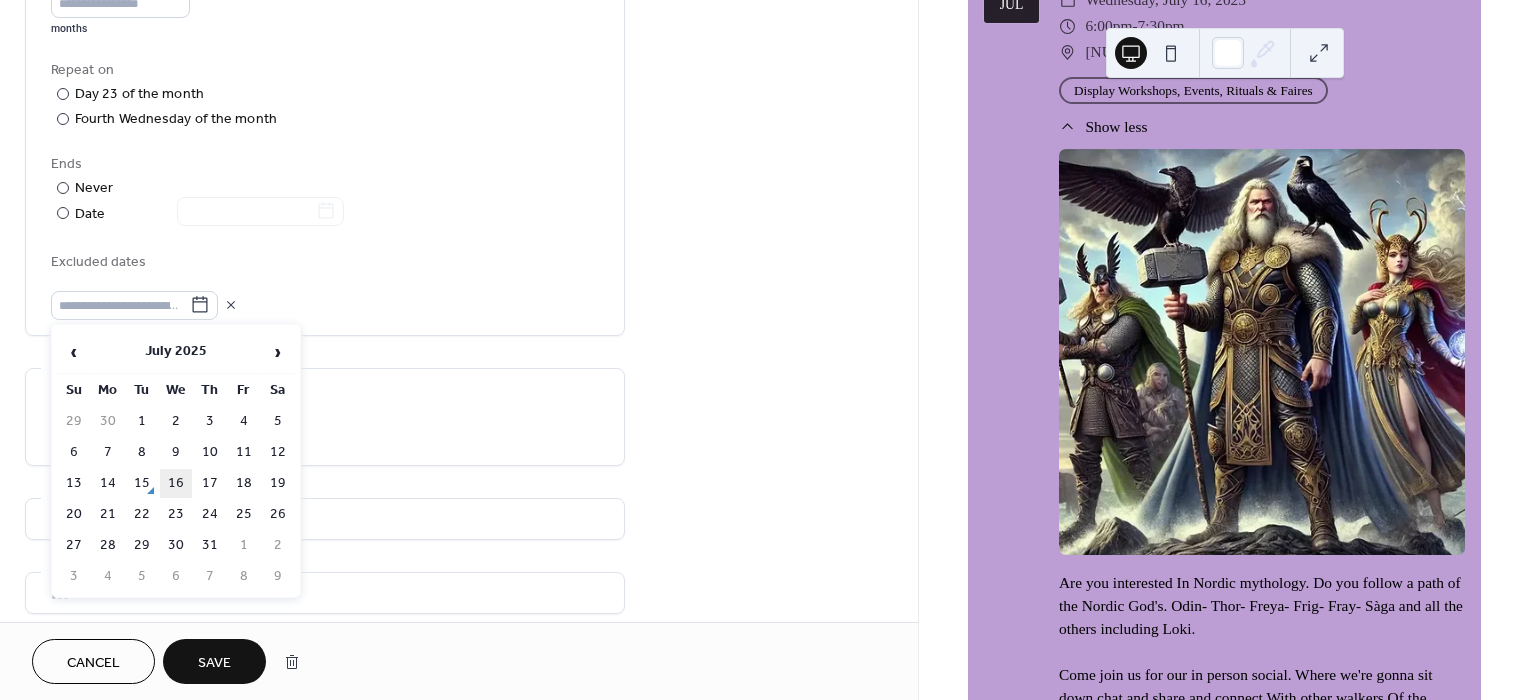 click on "16" at bounding box center [176, 483] 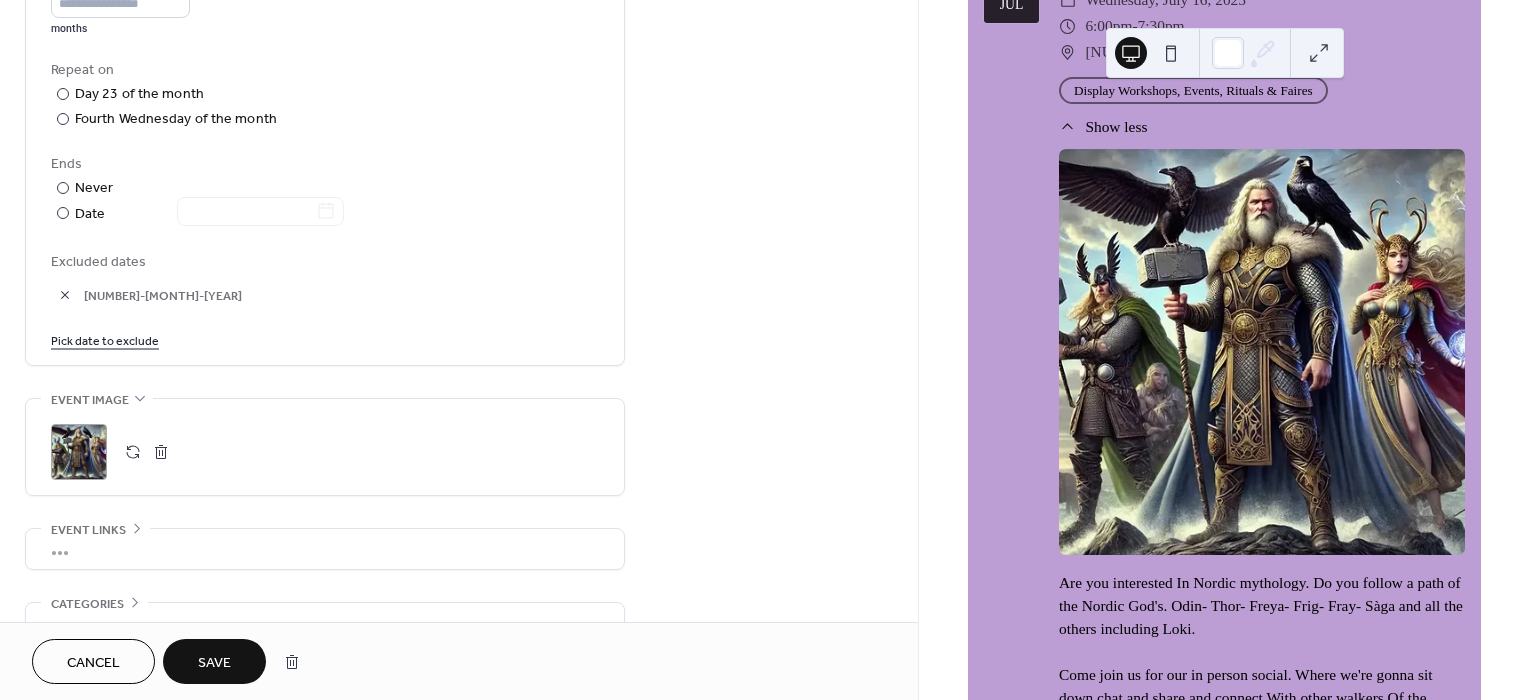 click on "Save" at bounding box center (214, 661) 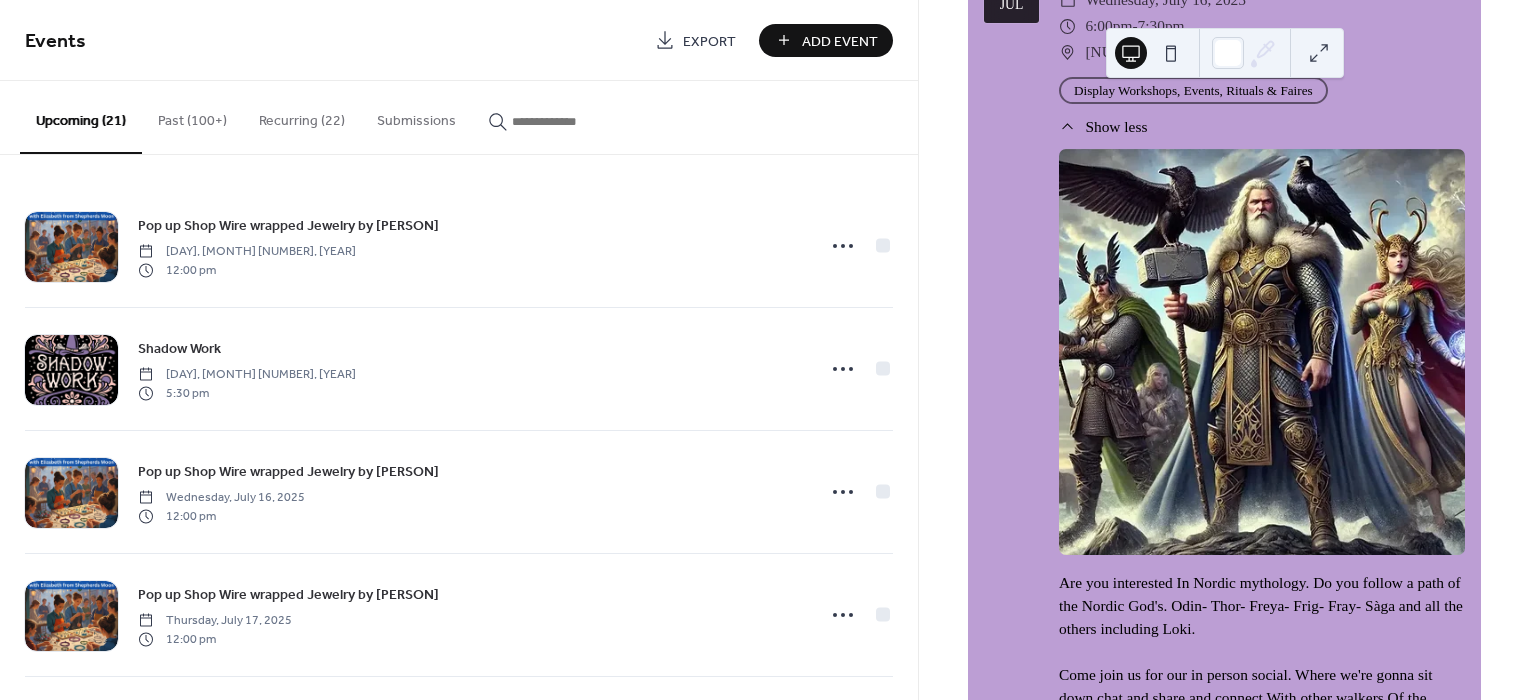 drag, startPoint x: 1038, startPoint y: 206, endPoint x: 1017, endPoint y: 152, distance: 57.939625 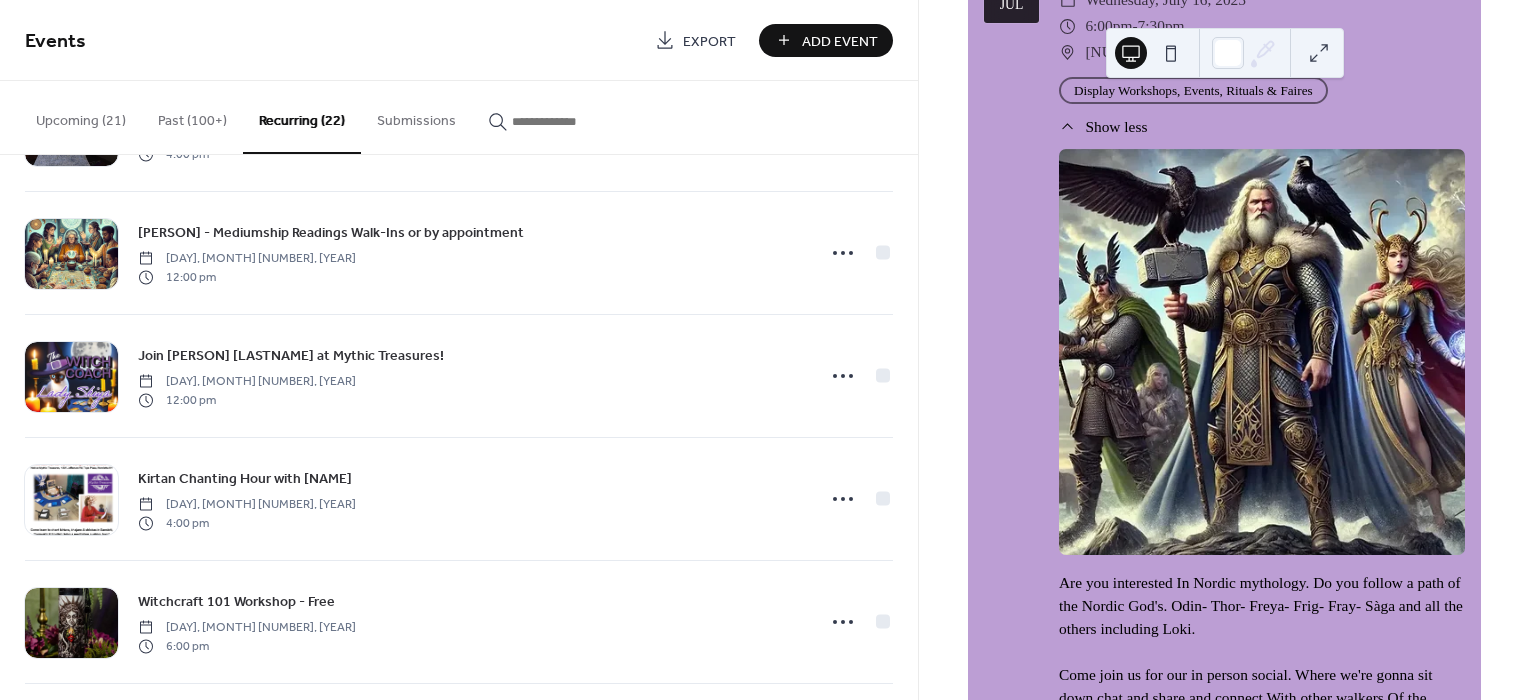 scroll, scrollTop: 883, scrollLeft: 0, axis: vertical 